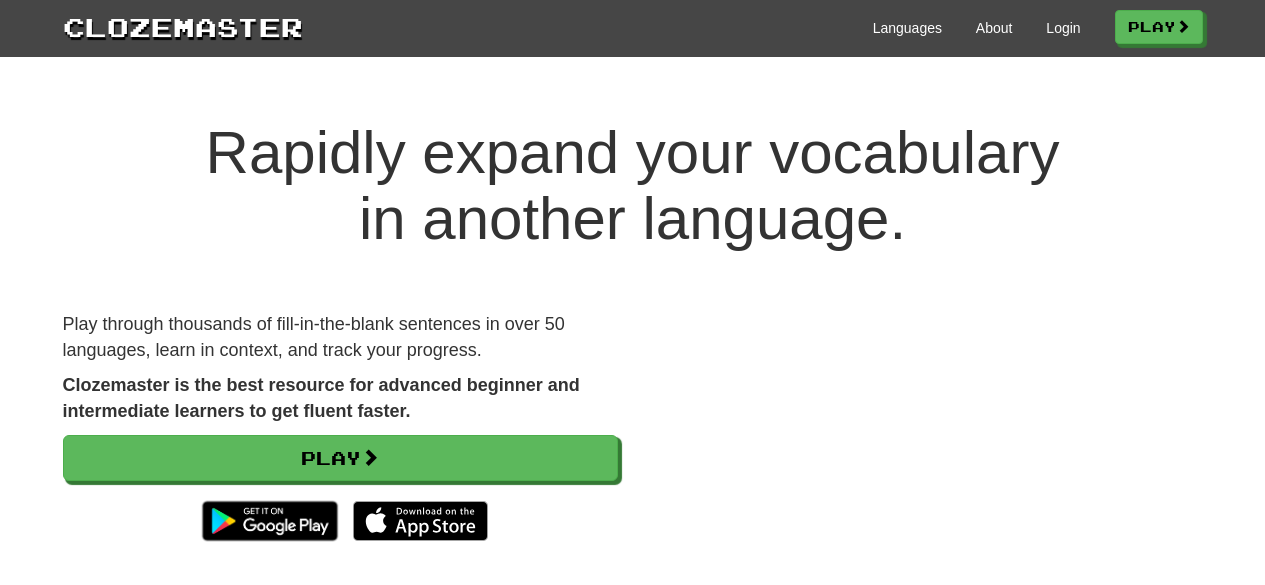 scroll, scrollTop: 0, scrollLeft: 0, axis: both 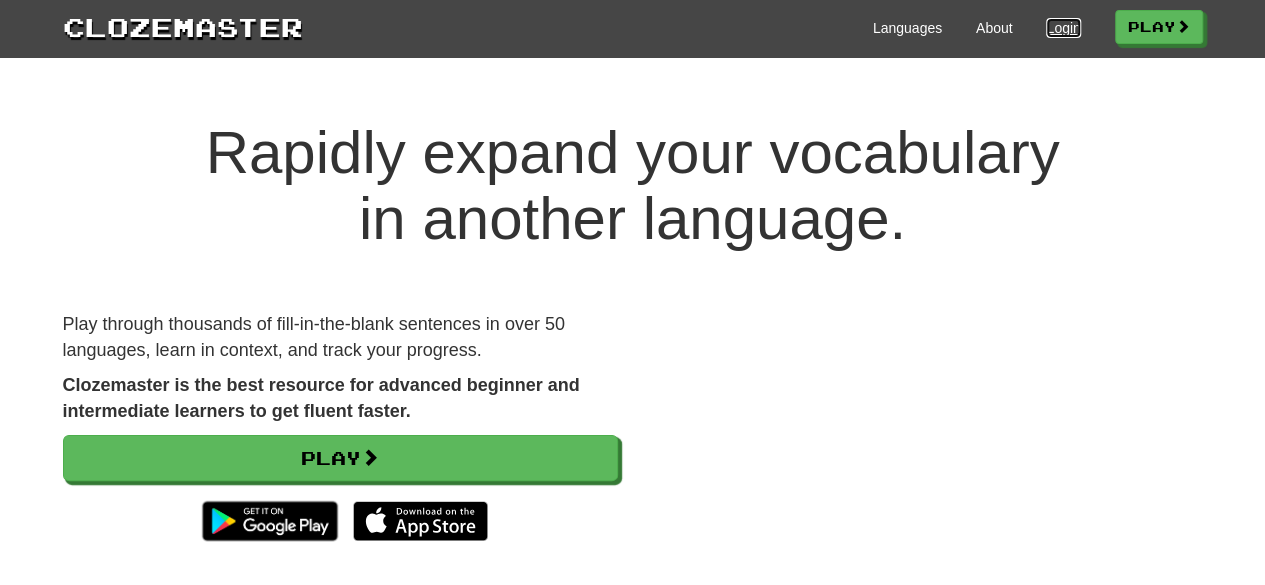 click on "Login" at bounding box center [1063, 28] 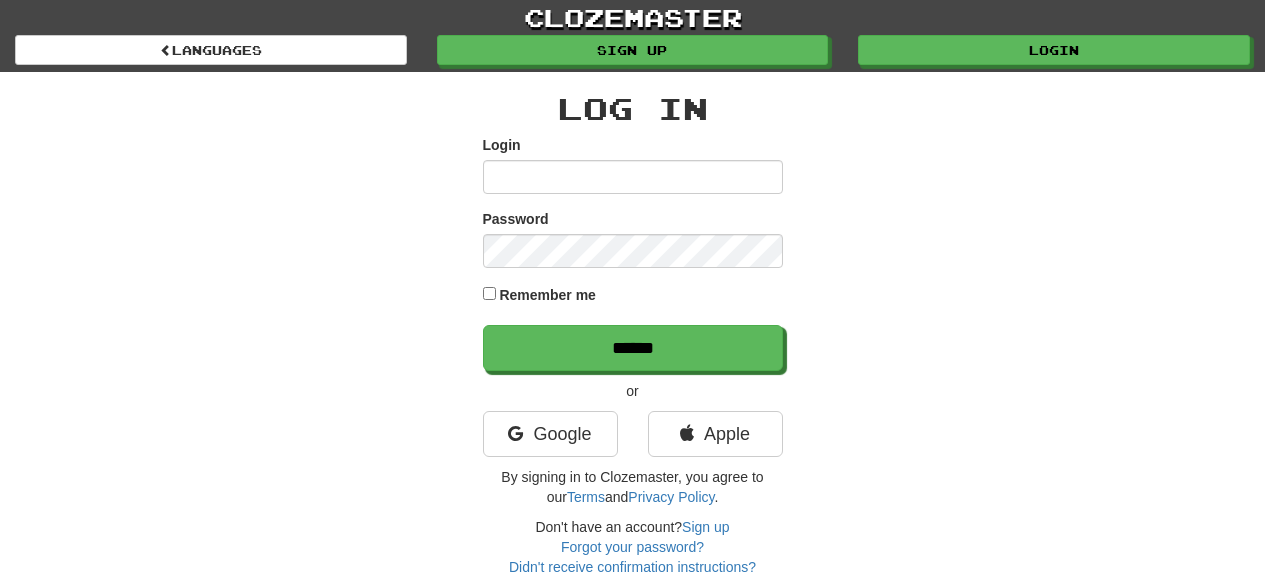 scroll, scrollTop: 0, scrollLeft: 0, axis: both 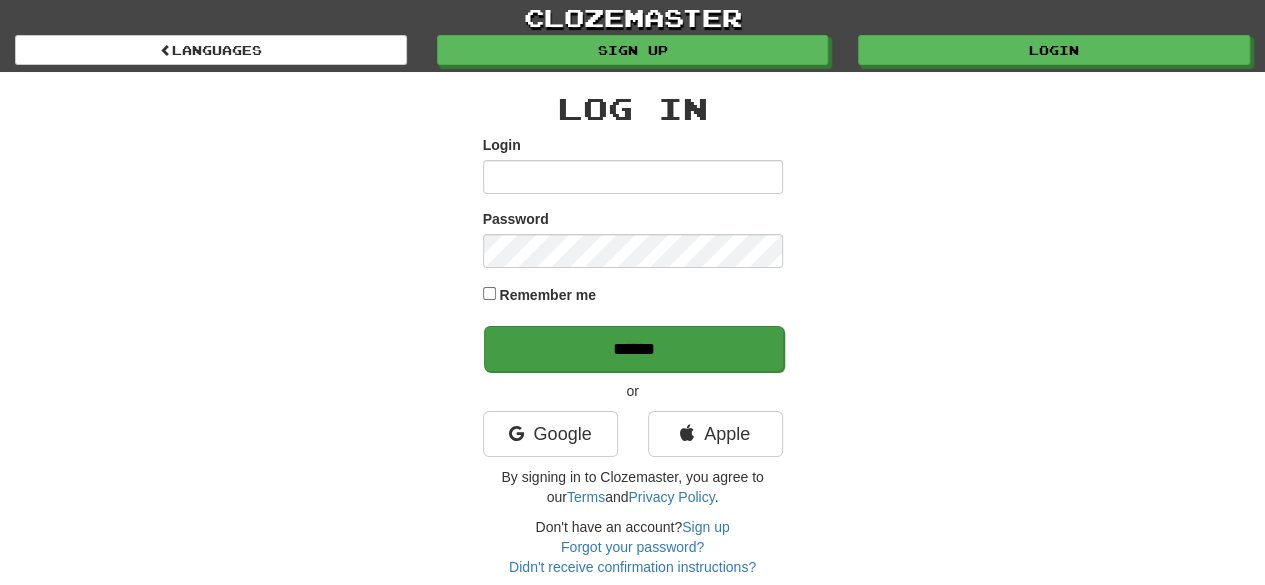type on "**********" 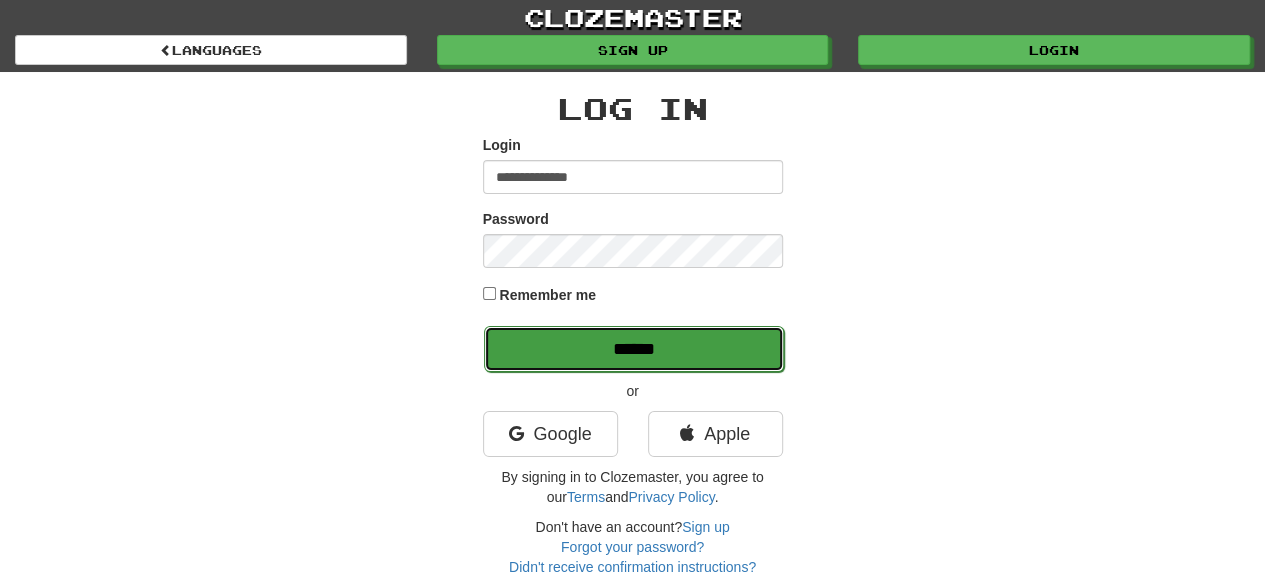 click on "******" at bounding box center (634, 349) 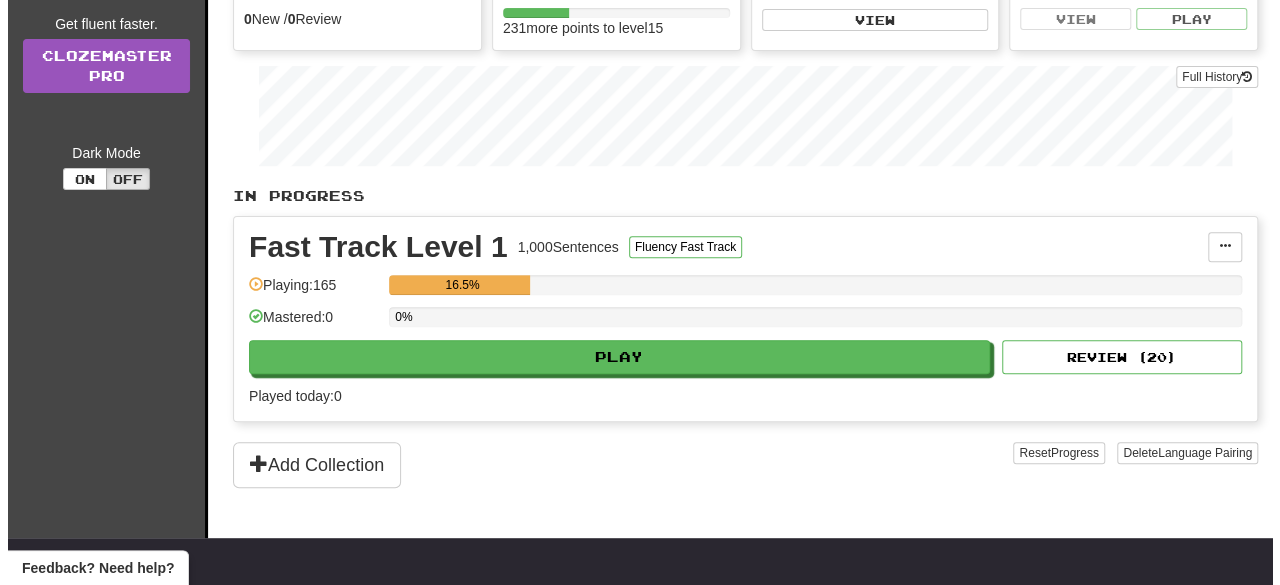 scroll, scrollTop: 251, scrollLeft: 0, axis: vertical 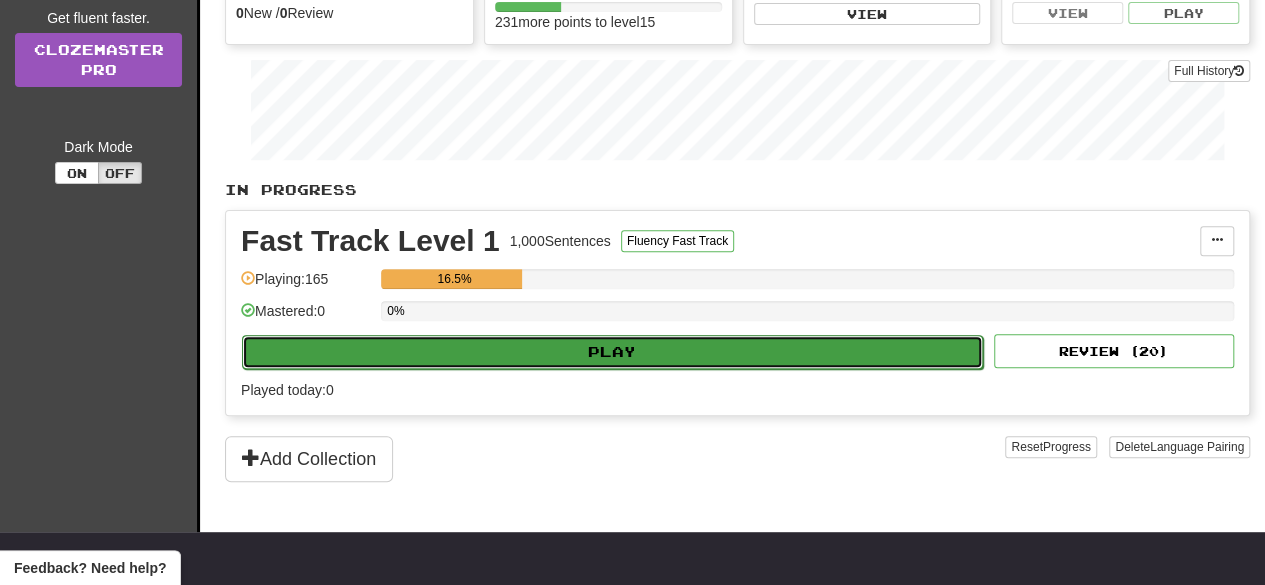 click on "Play" at bounding box center (612, 352) 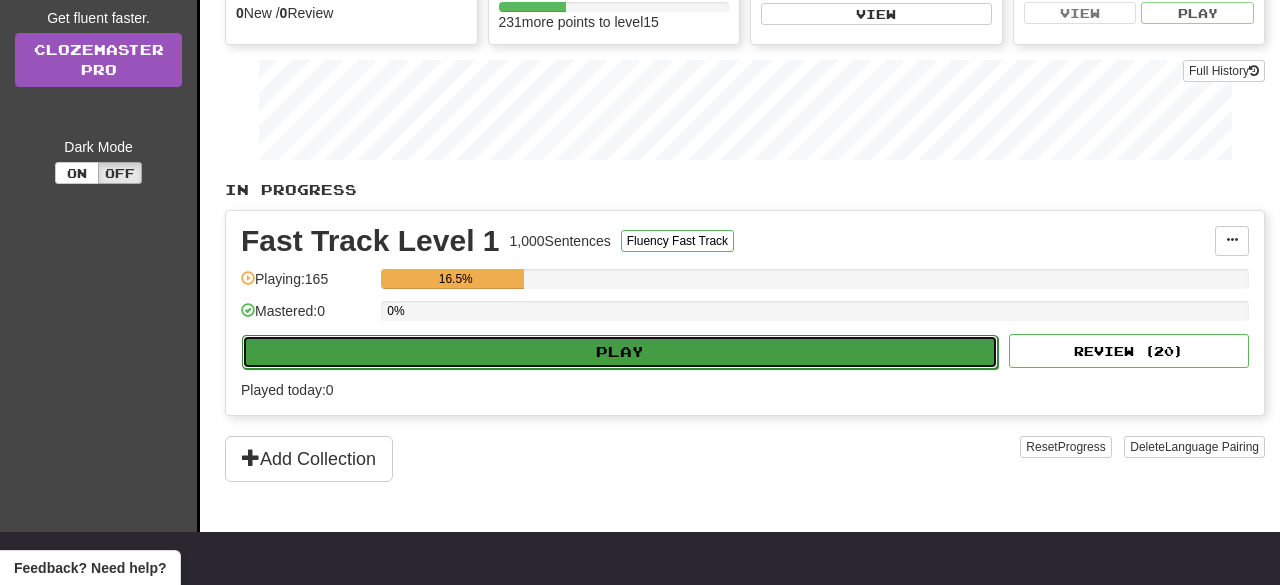 select on "**" 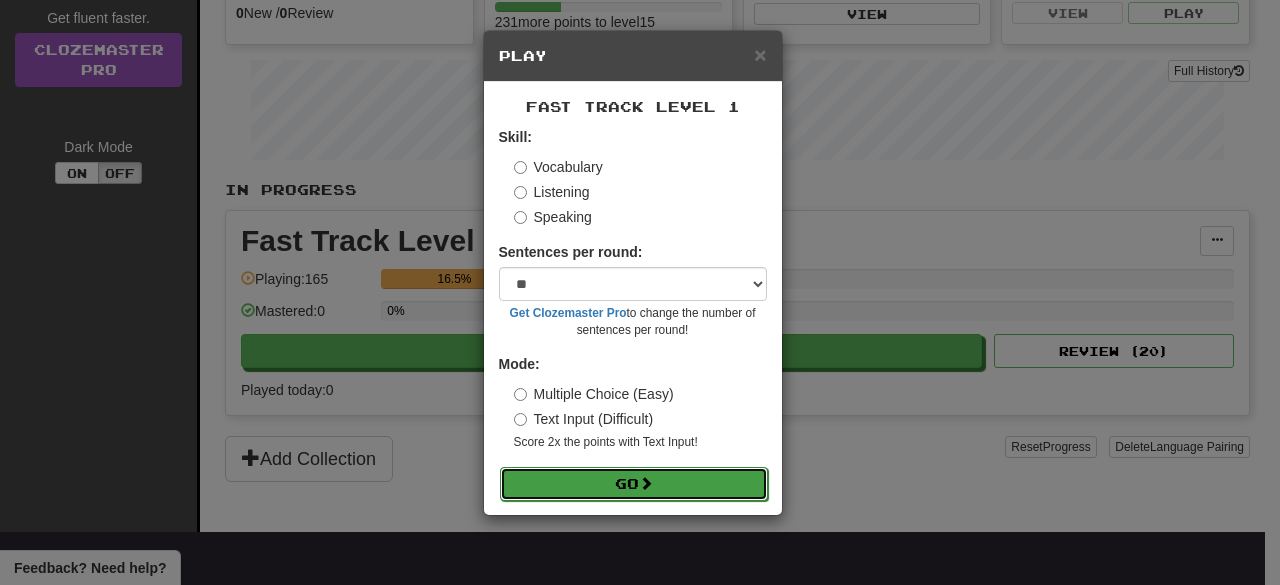 click on "Go" at bounding box center [634, 484] 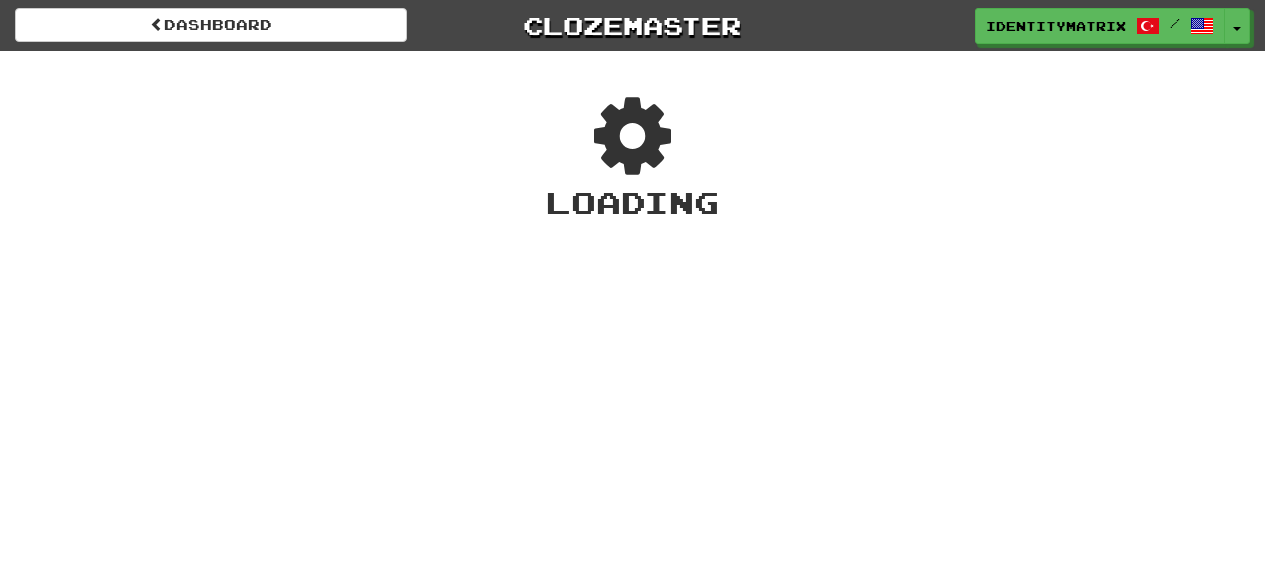 scroll, scrollTop: 0, scrollLeft: 0, axis: both 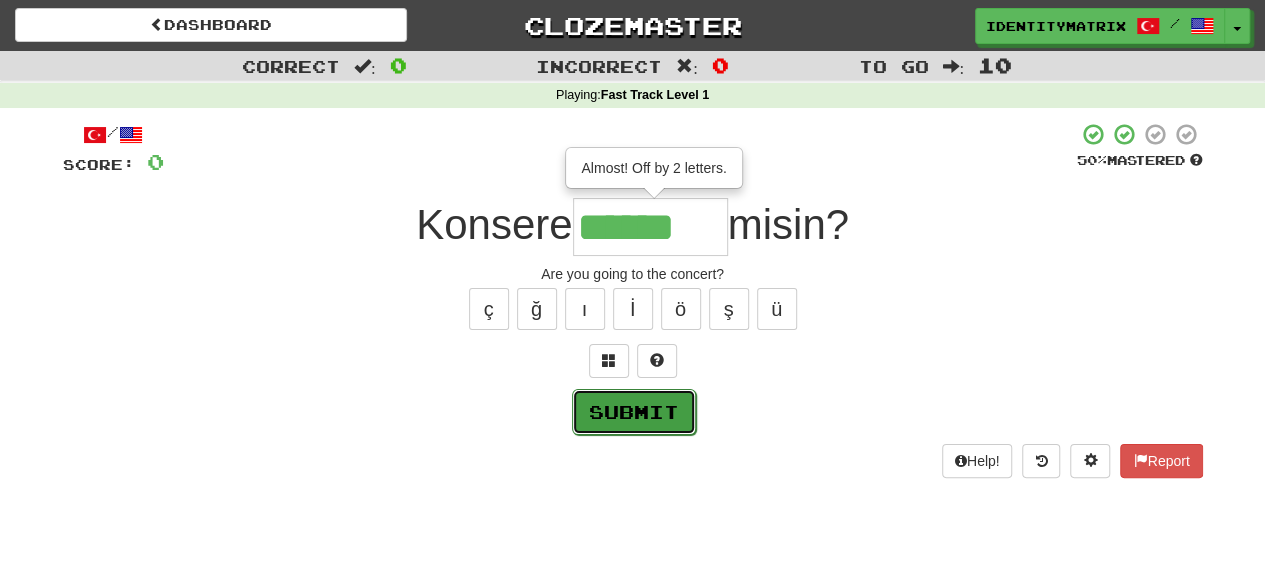 click on "Submit" at bounding box center (634, 412) 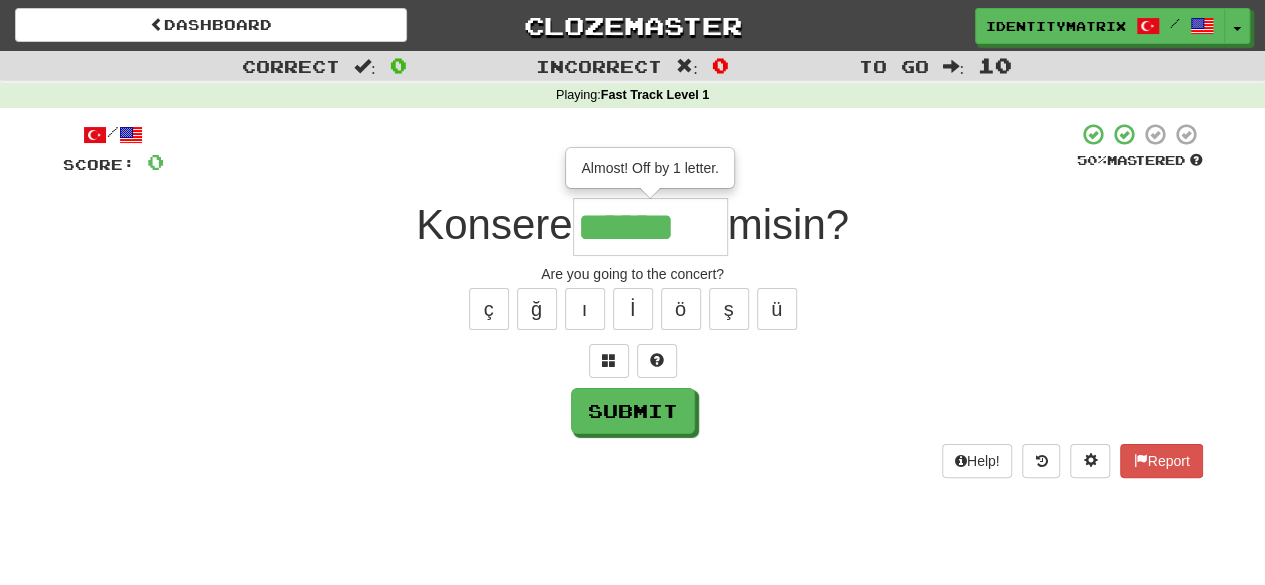 click on "******" at bounding box center [650, 227] 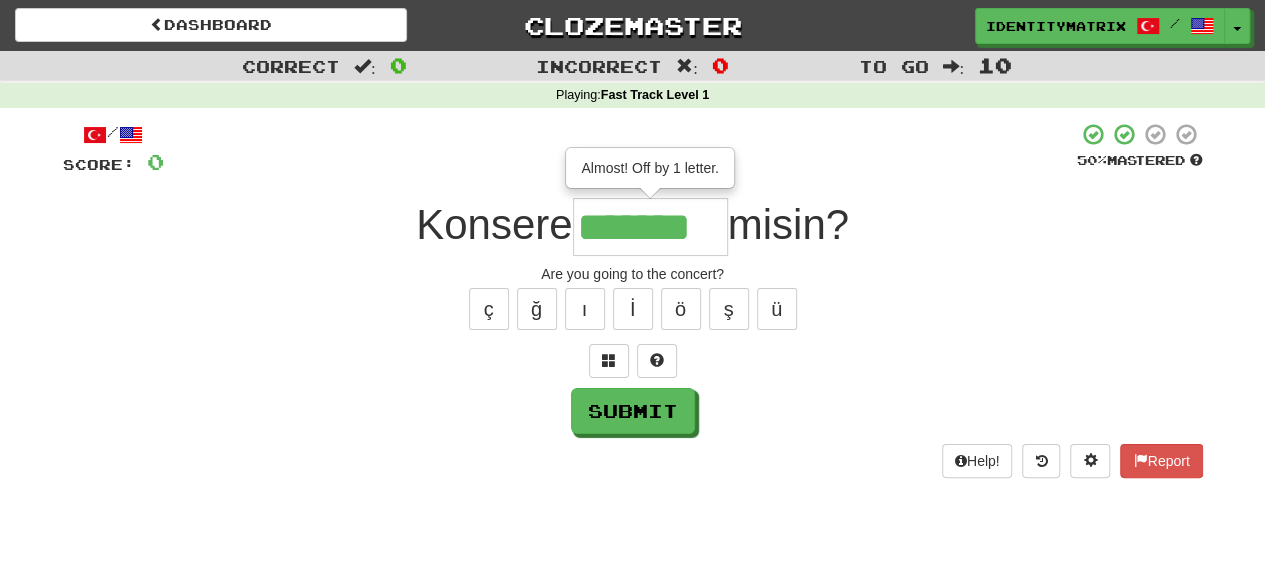 type on "*******" 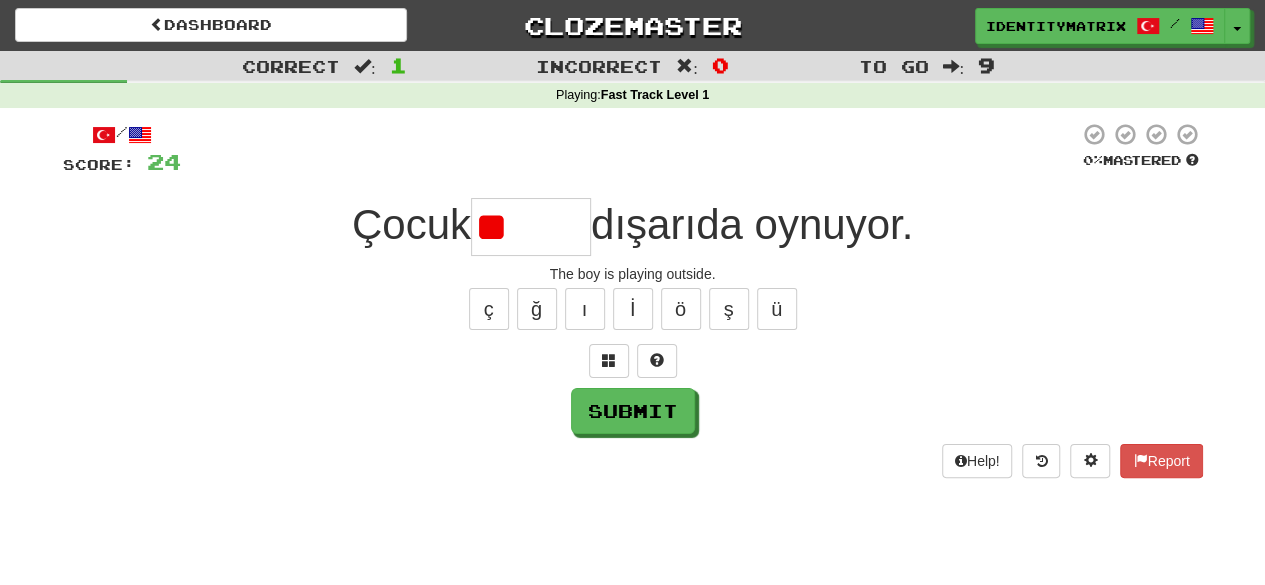 type on "*" 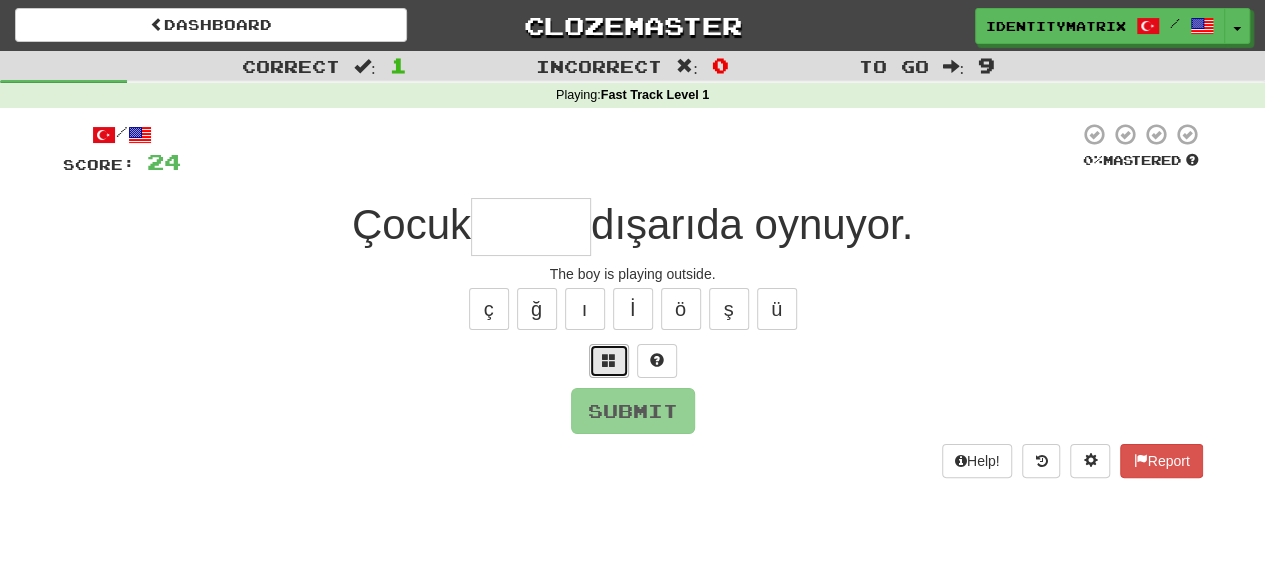 click at bounding box center (609, 361) 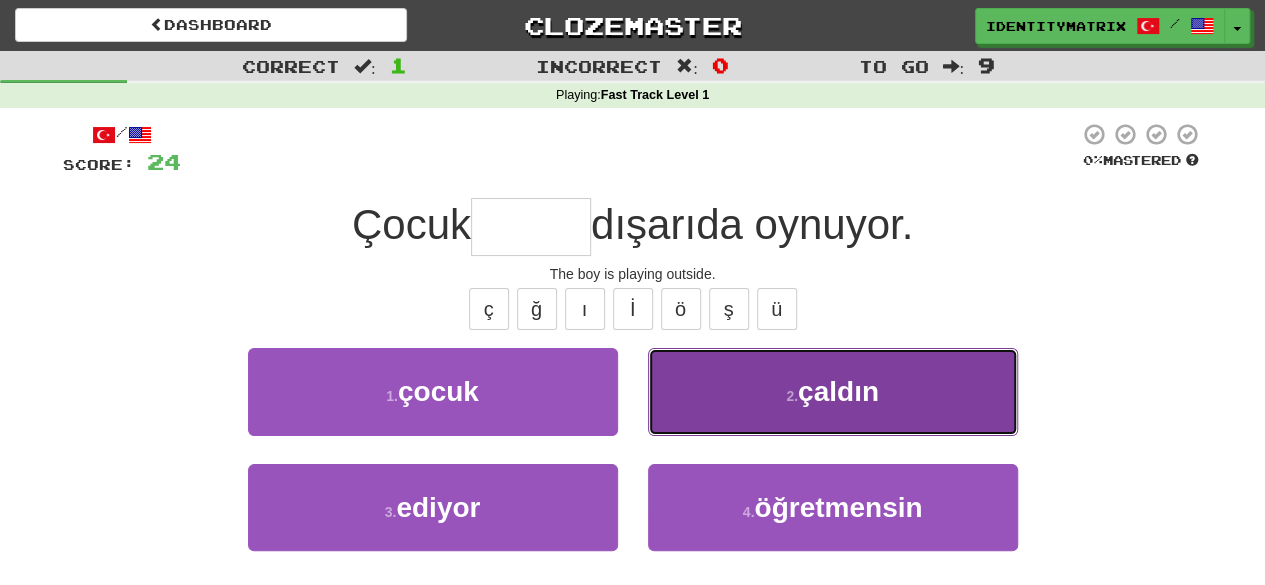 click on "2 .  çaldın" at bounding box center (833, 391) 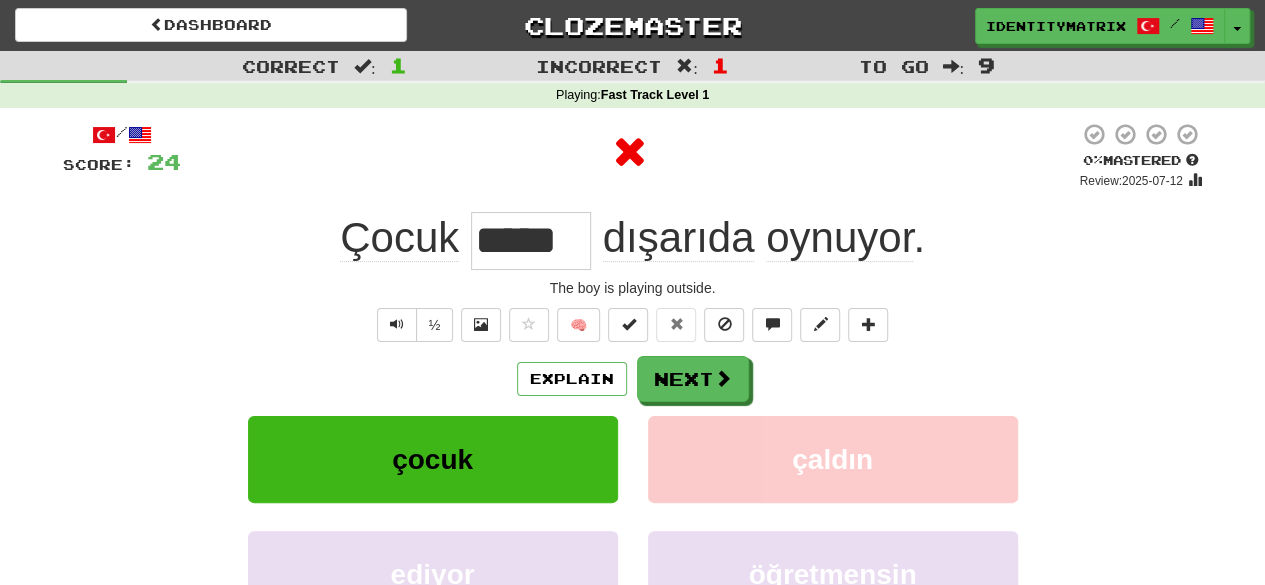 click on "Çocuk" 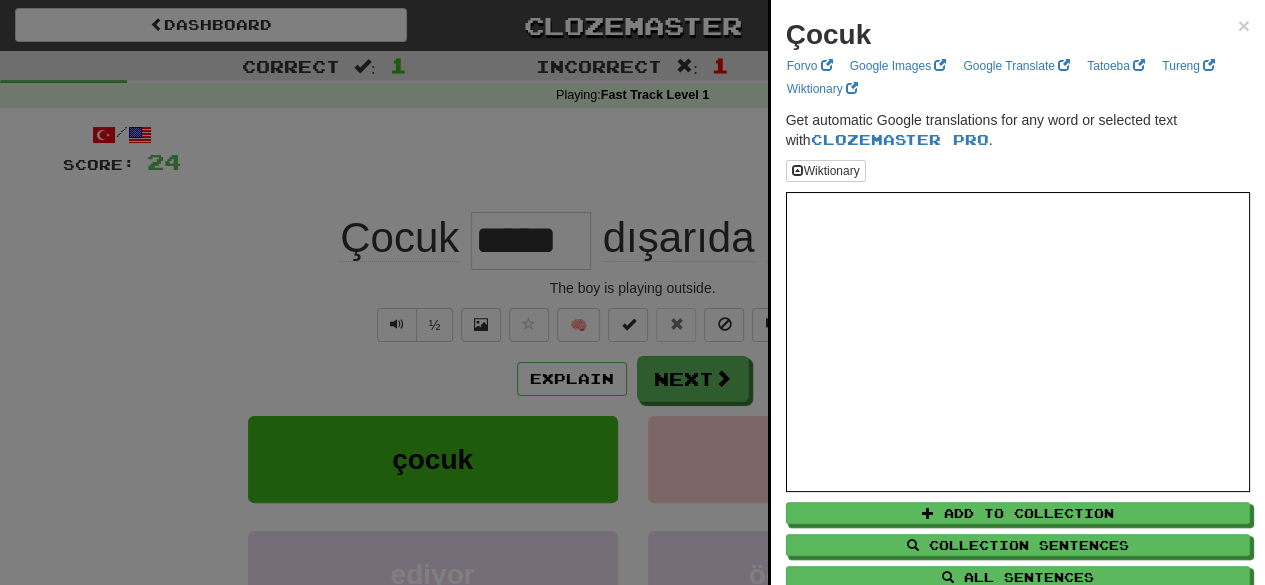 click at bounding box center (632, 292) 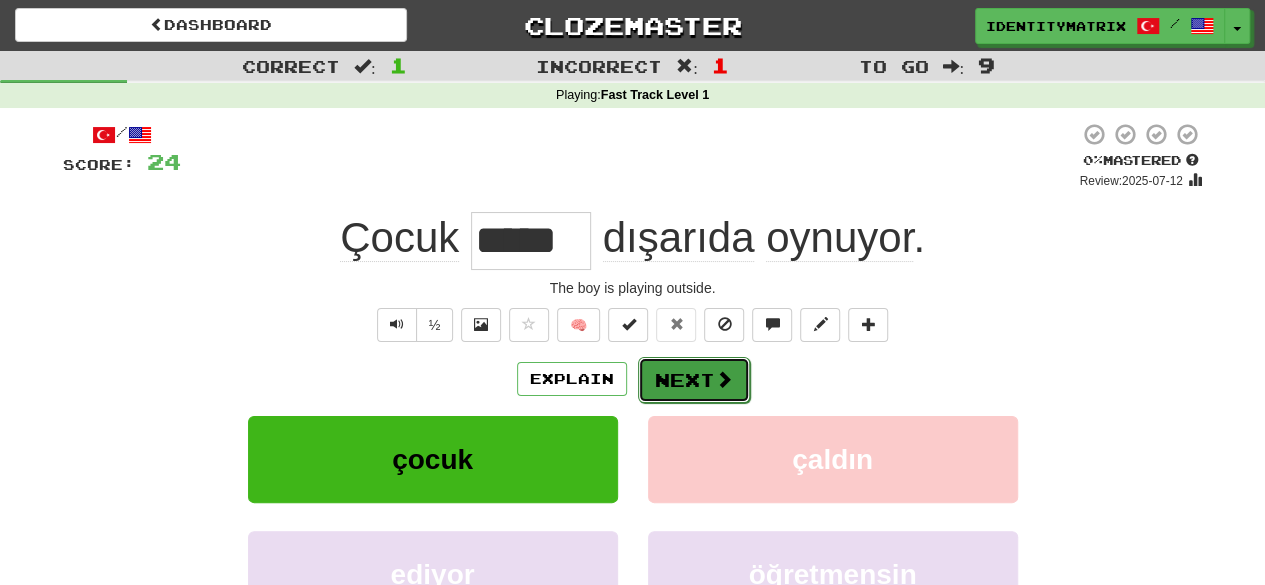 click on "Next" at bounding box center [694, 380] 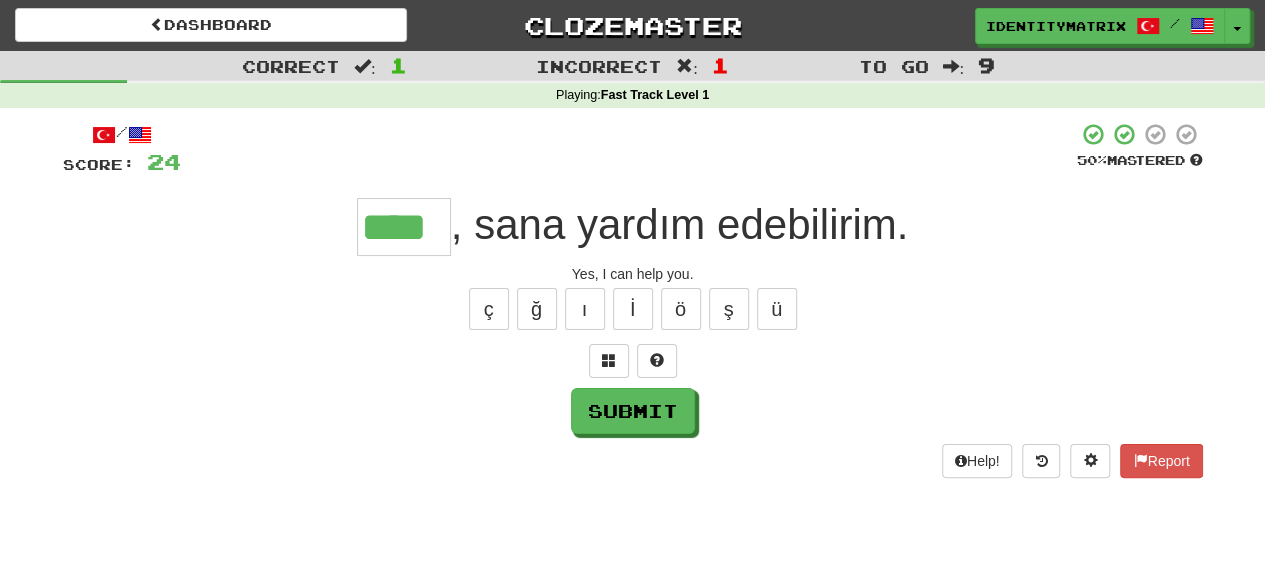 type on "****" 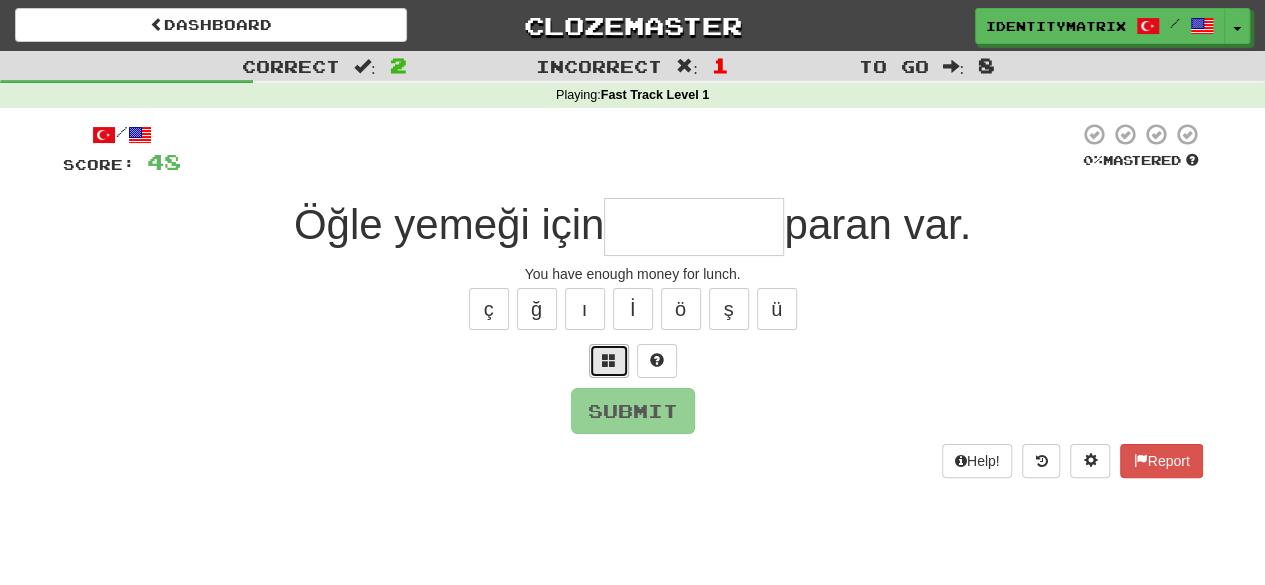 click at bounding box center (609, 360) 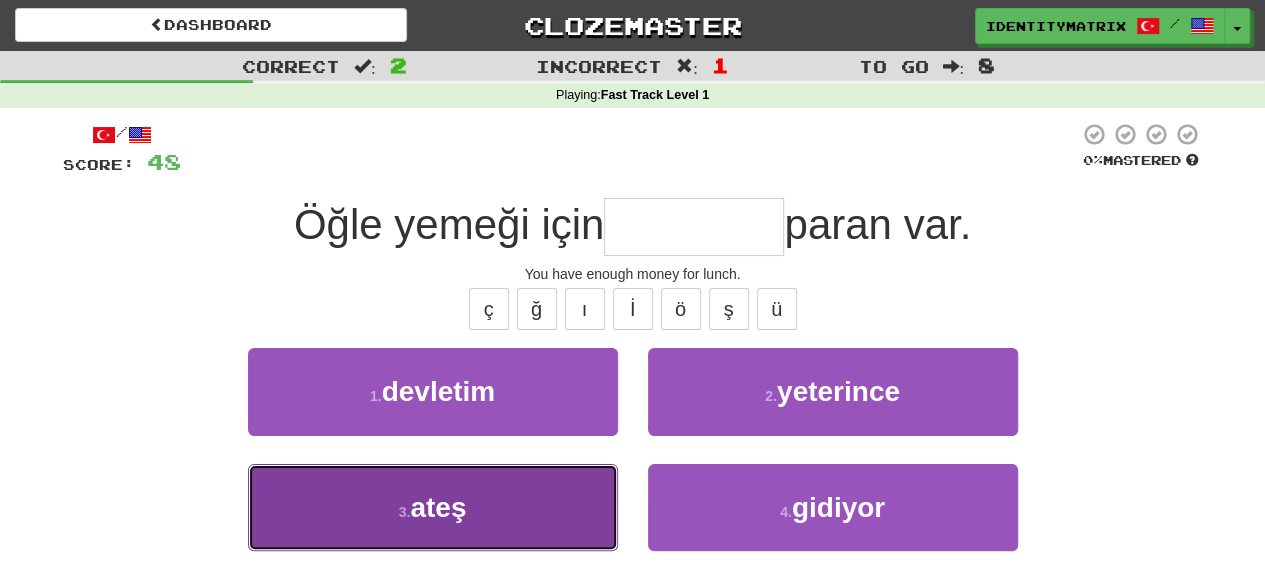 click on "3 .  ateş" at bounding box center [433, 507] 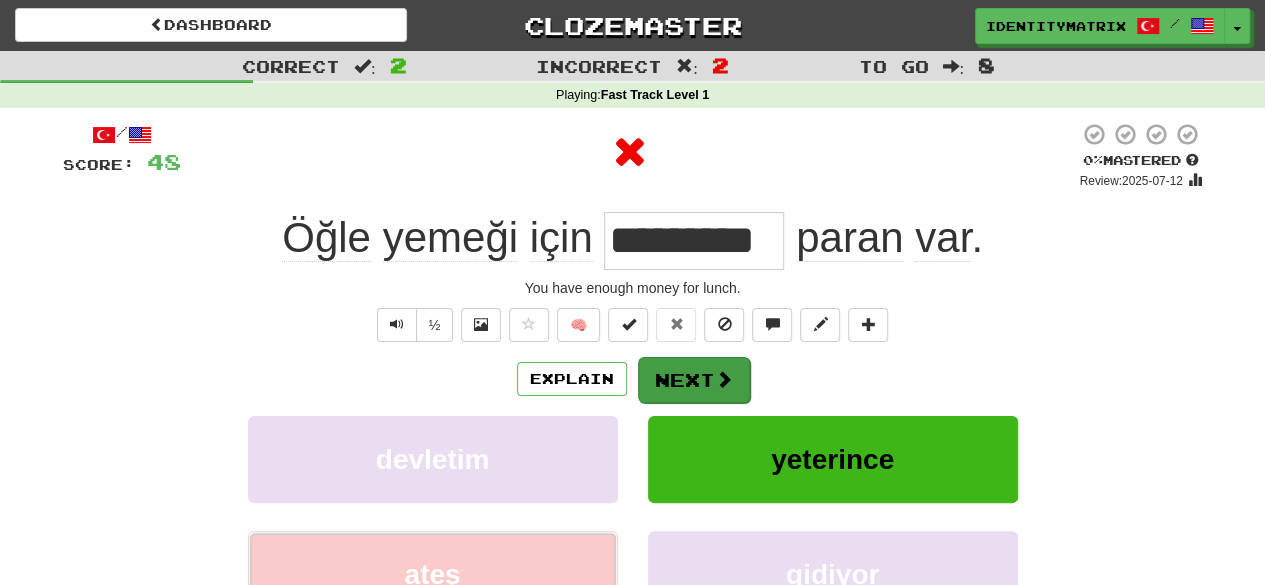 type 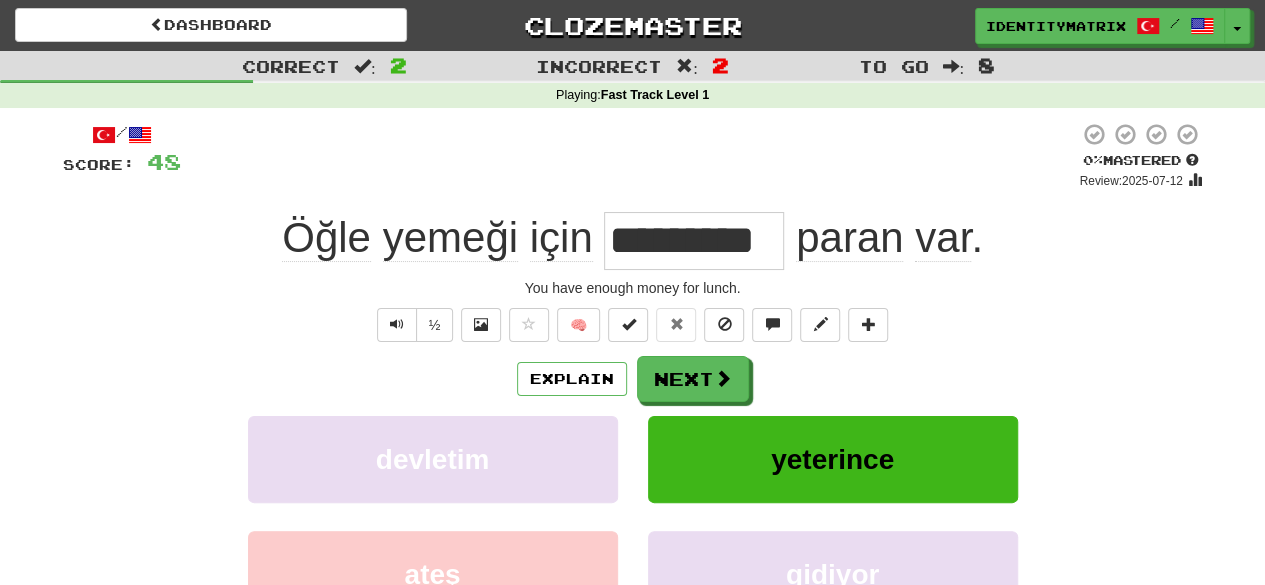 click on "Explain Next devletim yeterince ateş gidiyor Learn more: devletim yeterince ateş gidiyor" at bounding box center [633, 516] 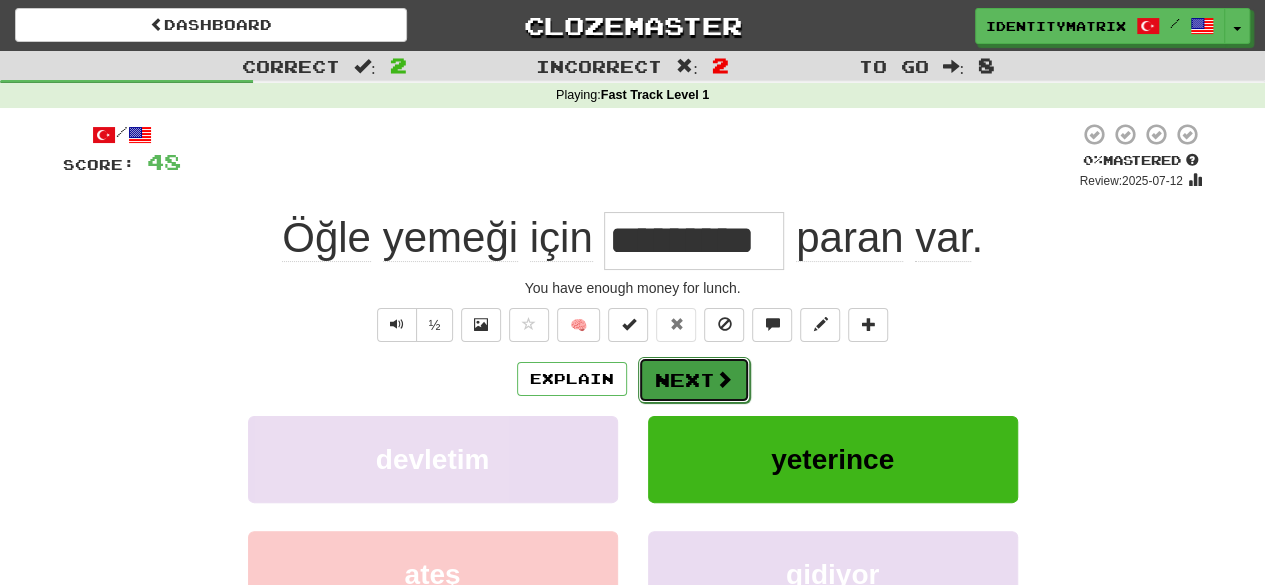 click on "Next" at bounding box center [694, 380] 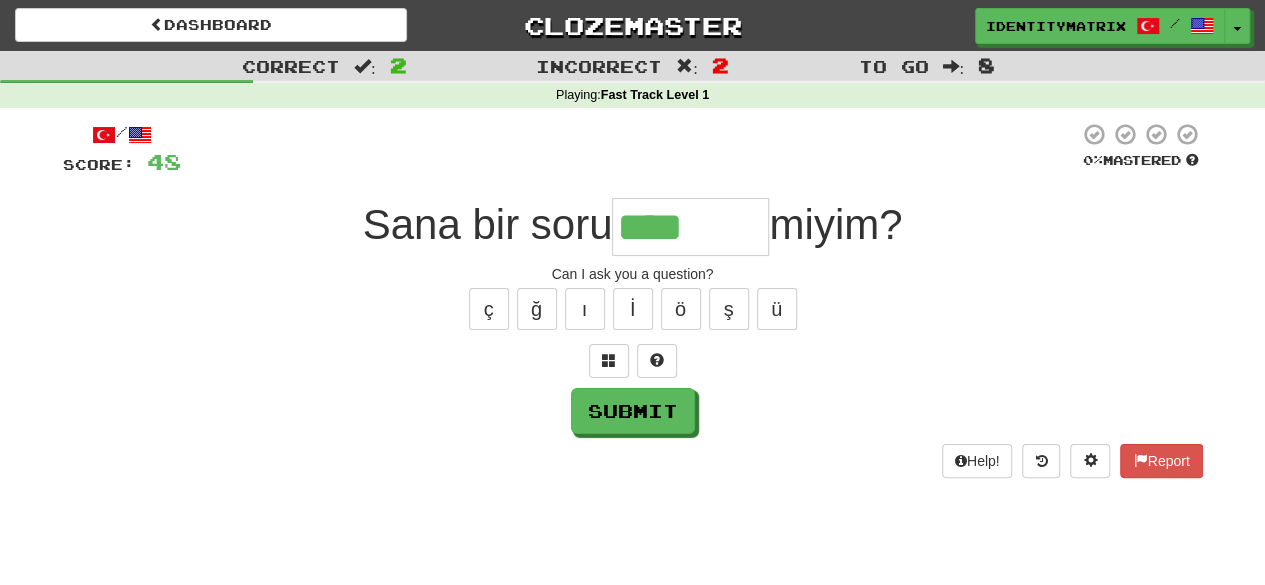 type on "*********" 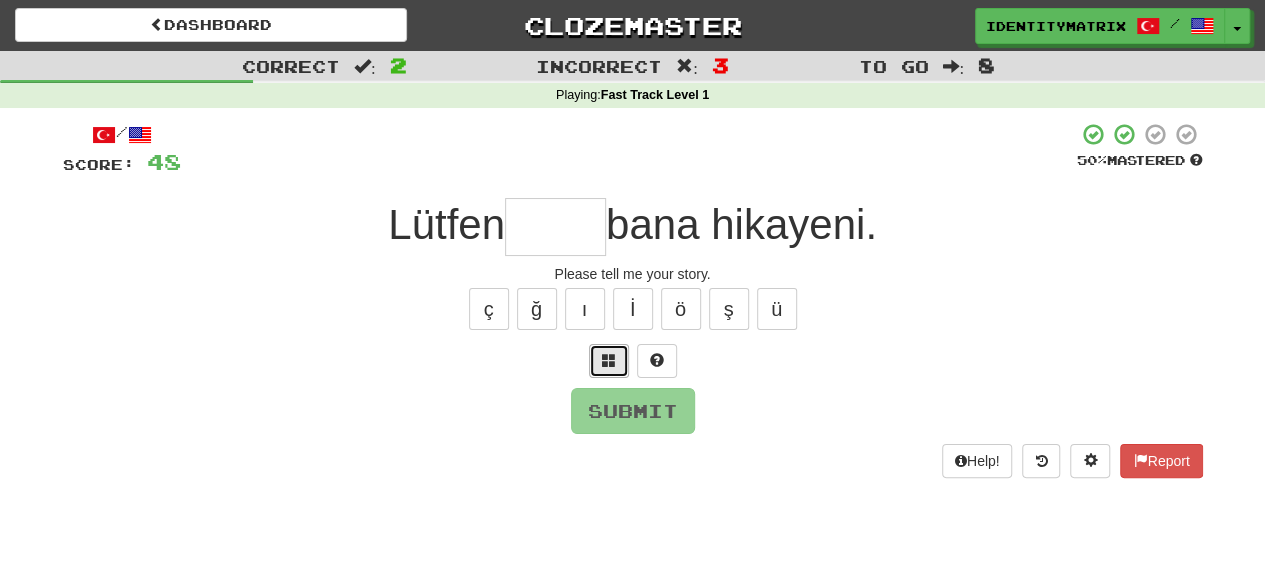 click at bounding box center [609, 360] 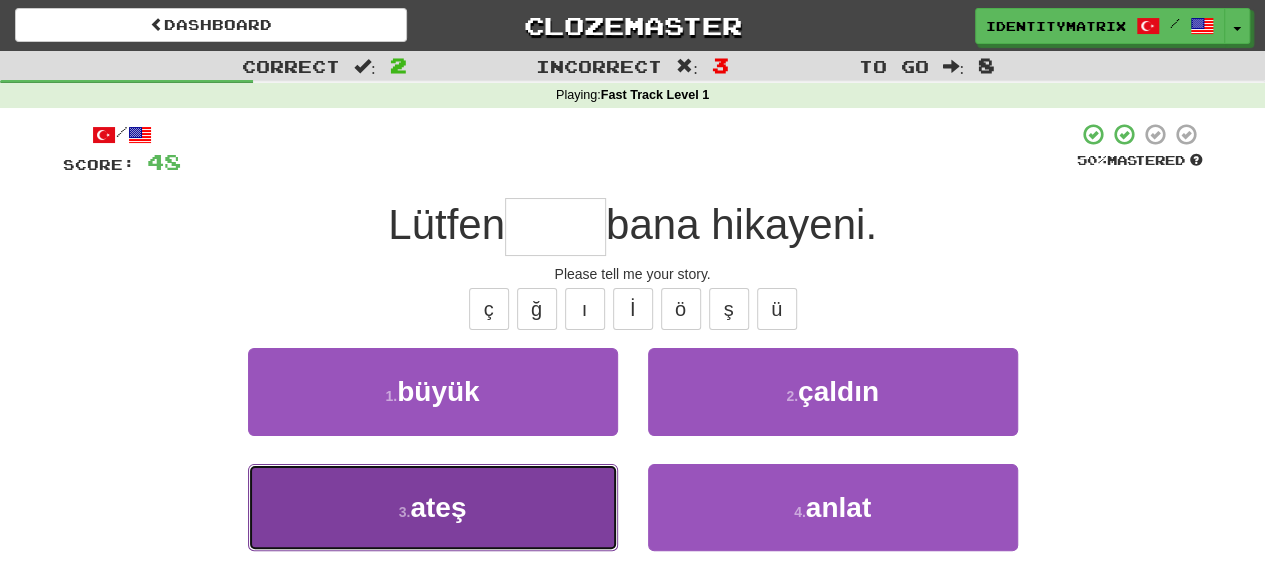 click on "3 .  ateş" at bounding box center (433, 507) 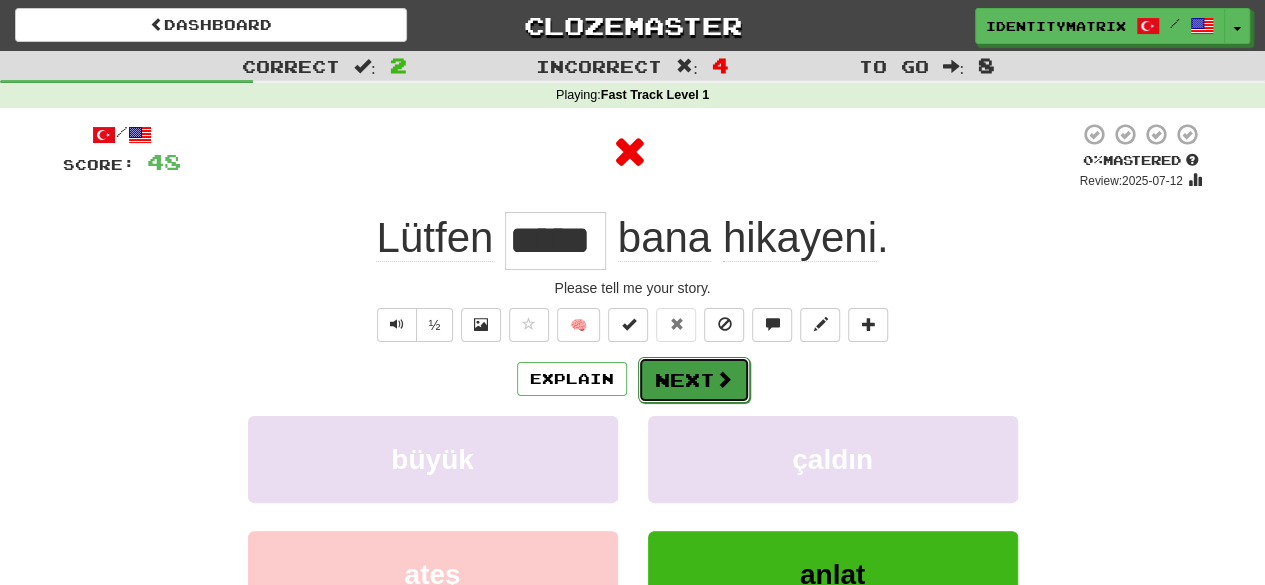 click on "Next" at bounding box center [694, 380] 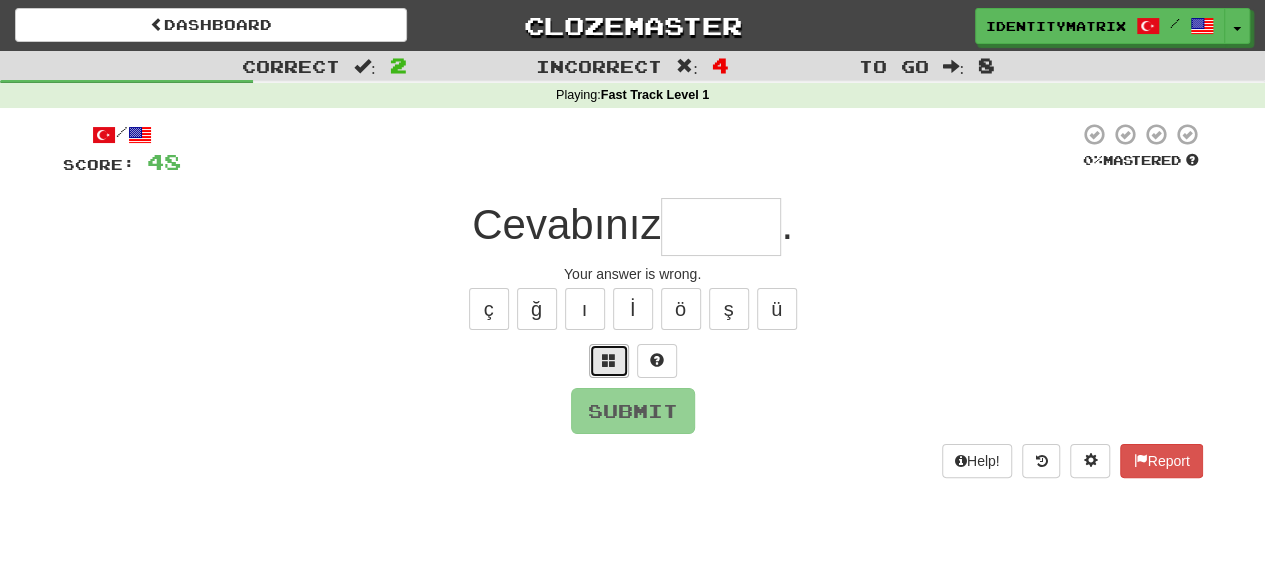 click at bounding box center (609, 360) 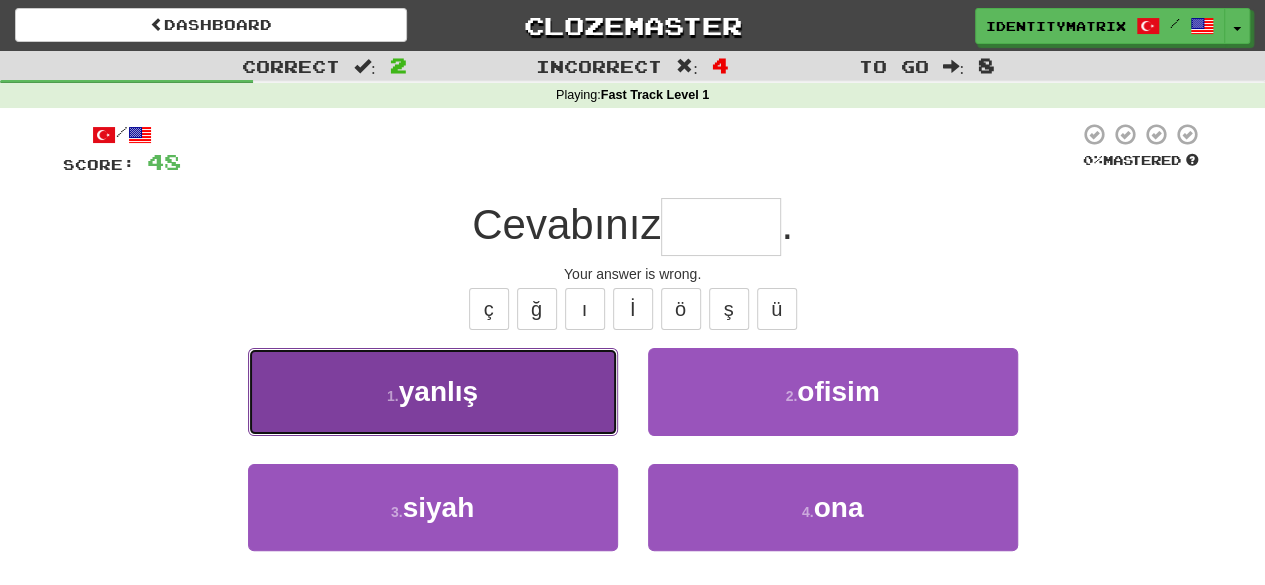 click on "1 .  yanlış" at bounding box center (433, 391) 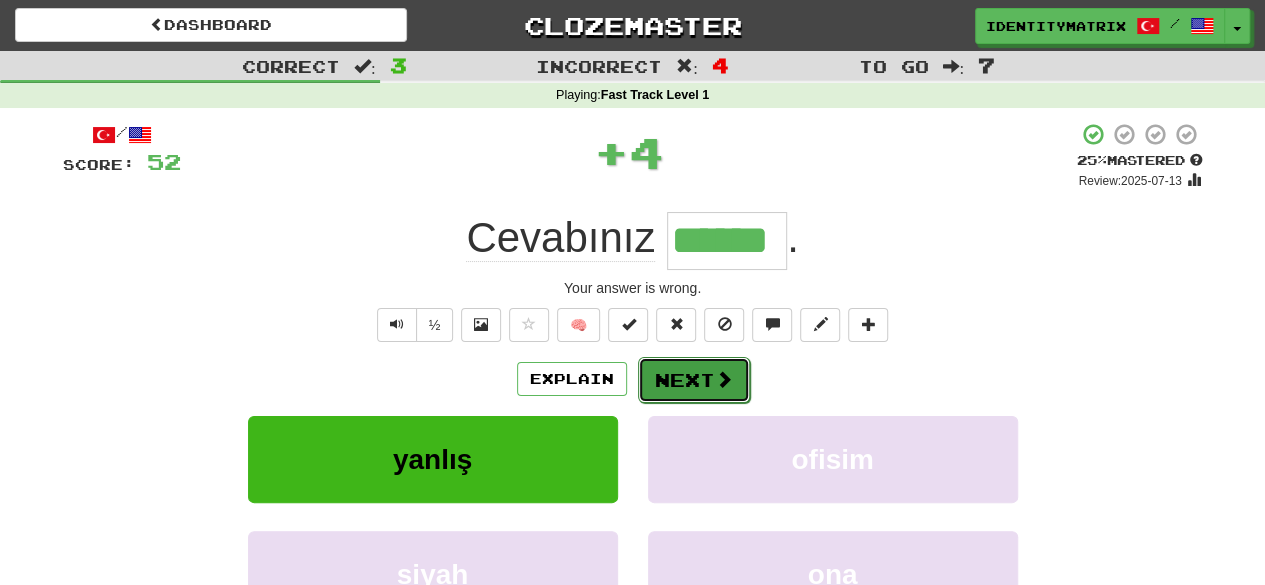 click at bounding box center (724, 379) 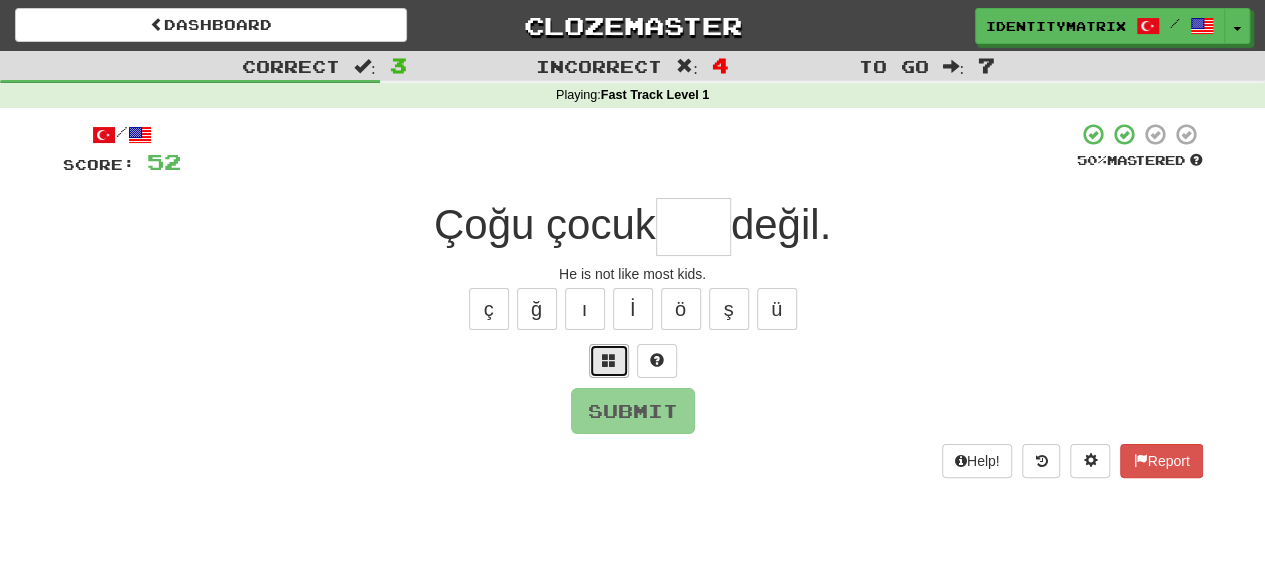 click at bounding box center (609, 361) 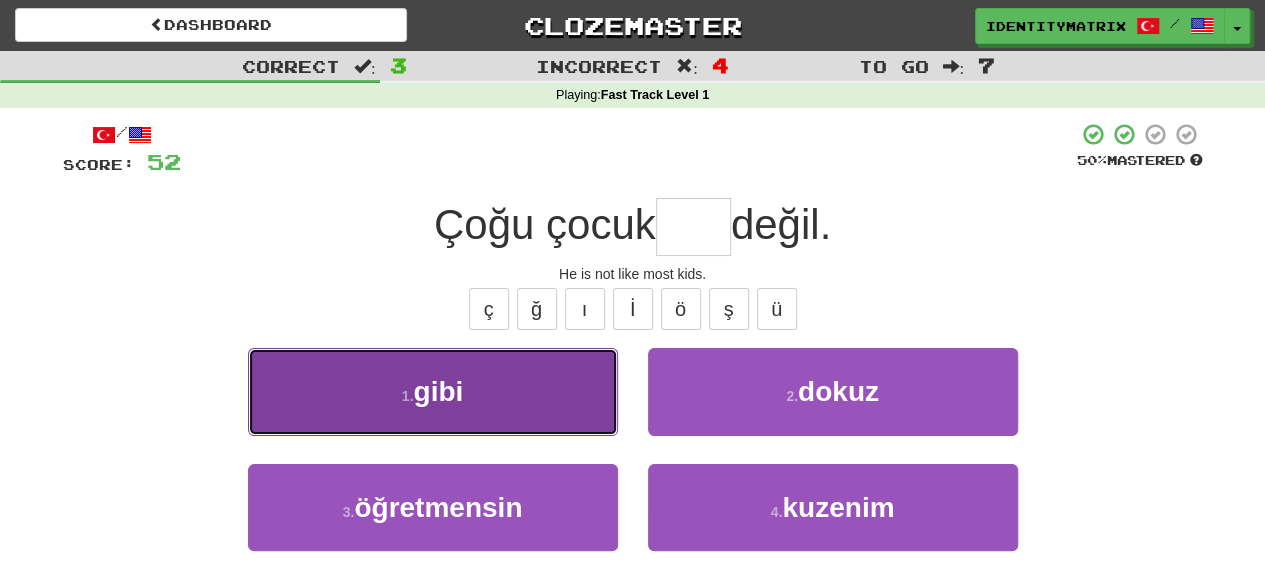 click on "1 .  gibi" at bounding box center (433, 391) 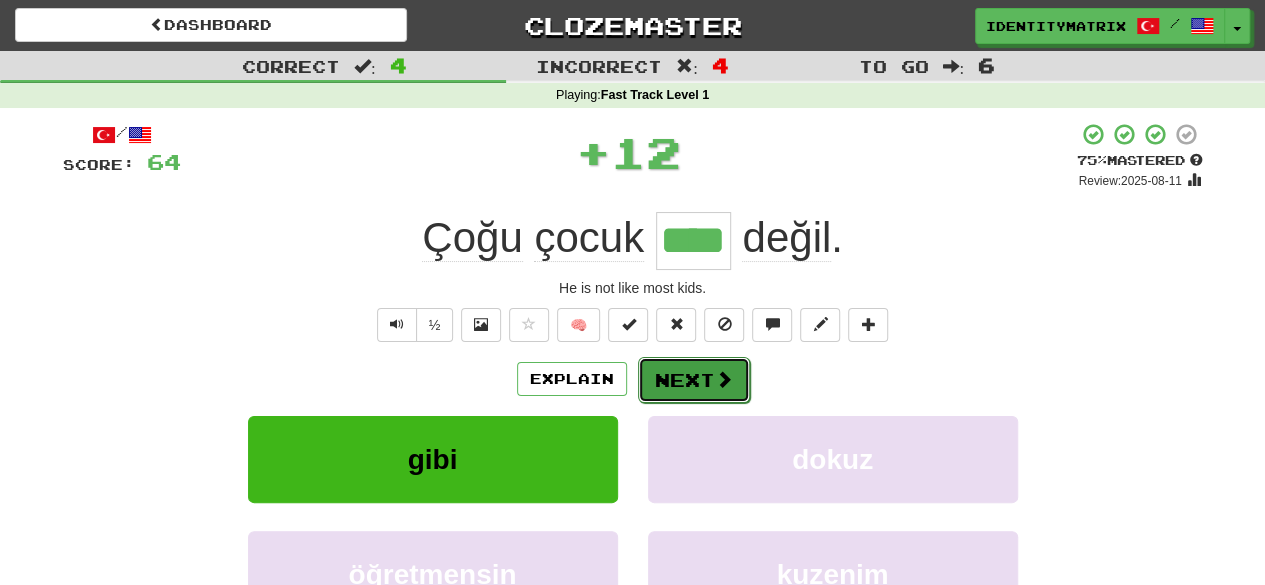 click on "Next" at bounding box center (694, 380) 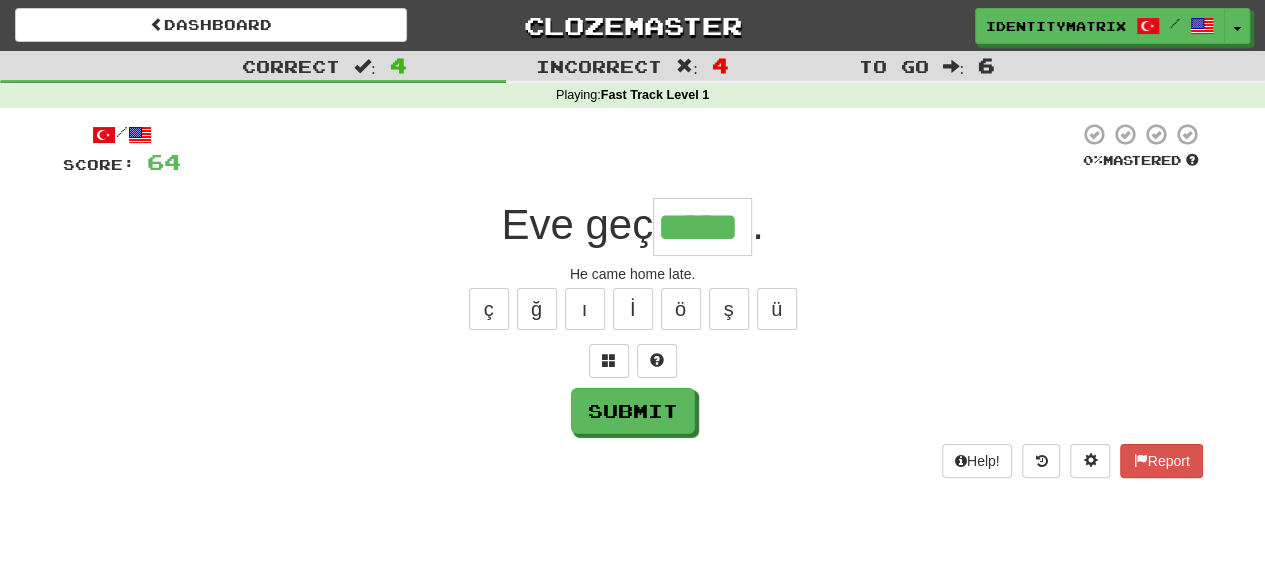 type on "*****" 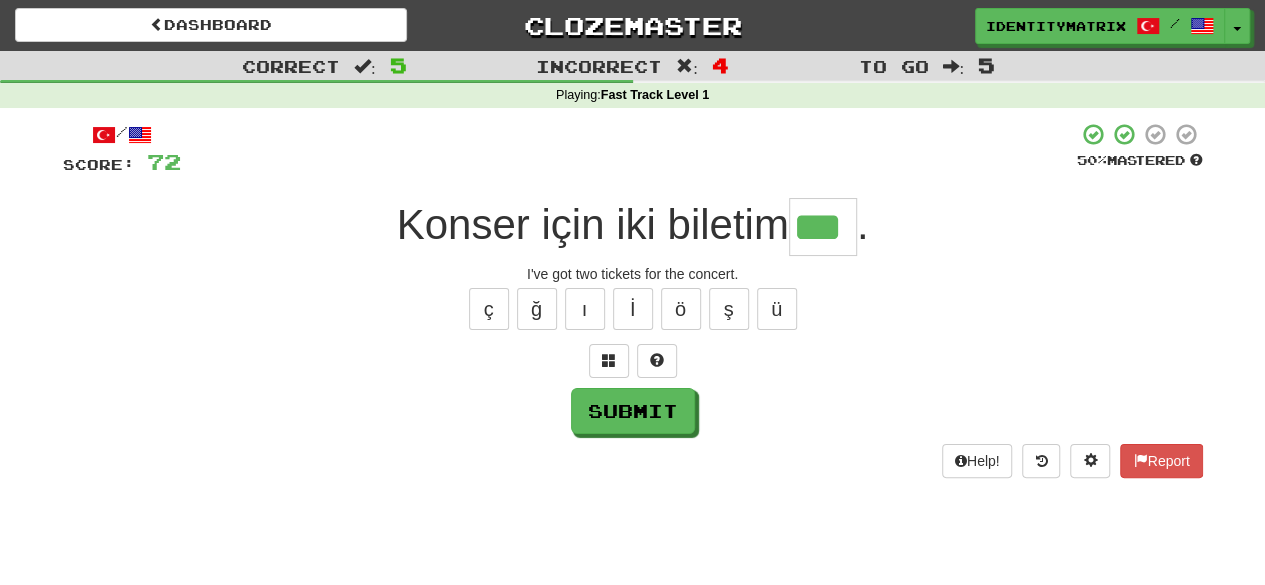 type on "***" 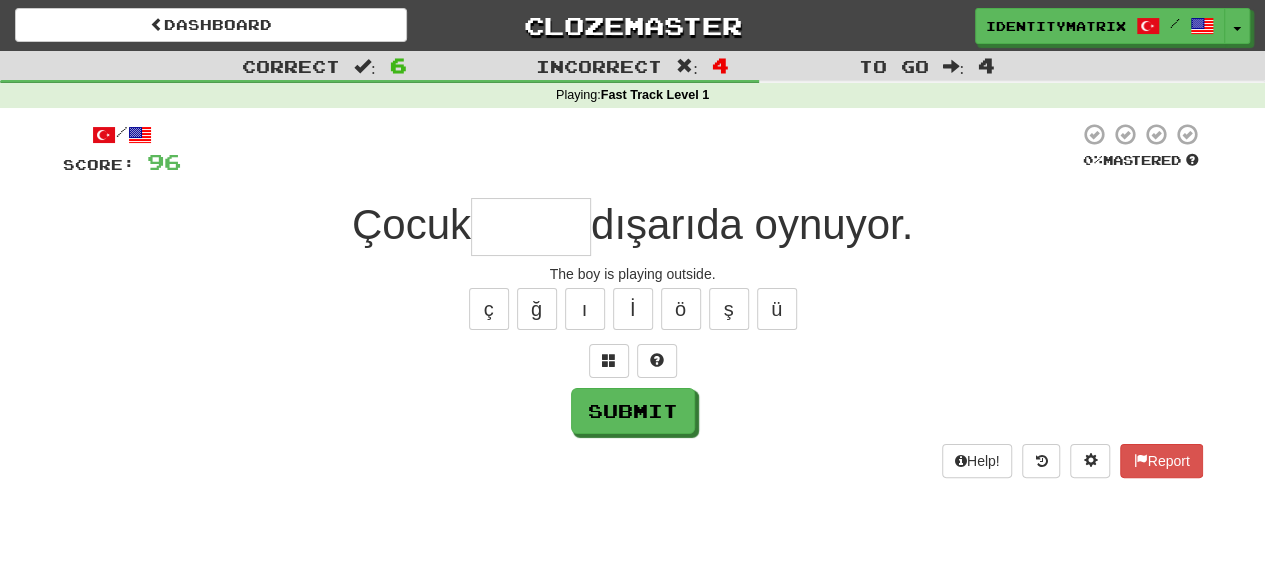 type on "*" 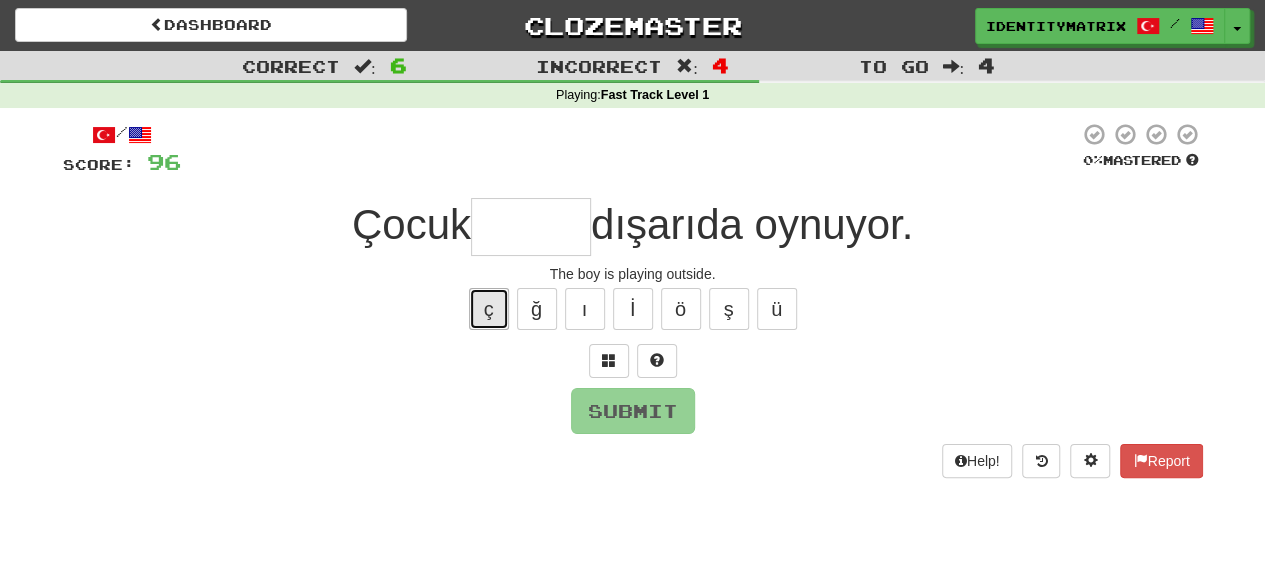 click on "ç" at bounding box center (489, 309) 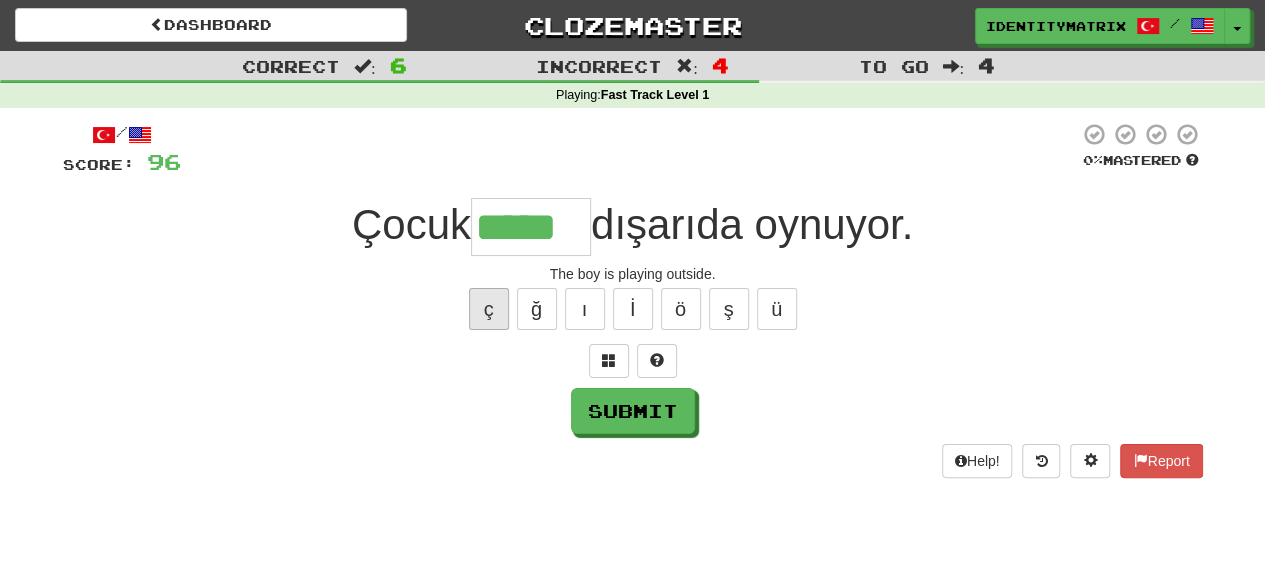 type on "*****" 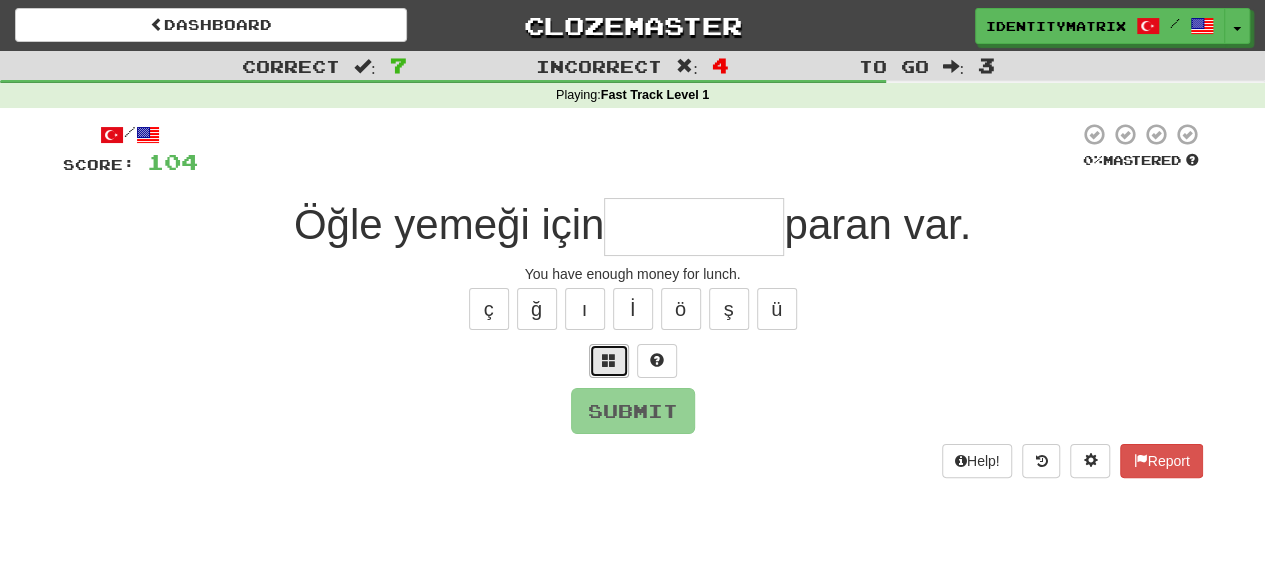 click at bounding box center [609, 361] 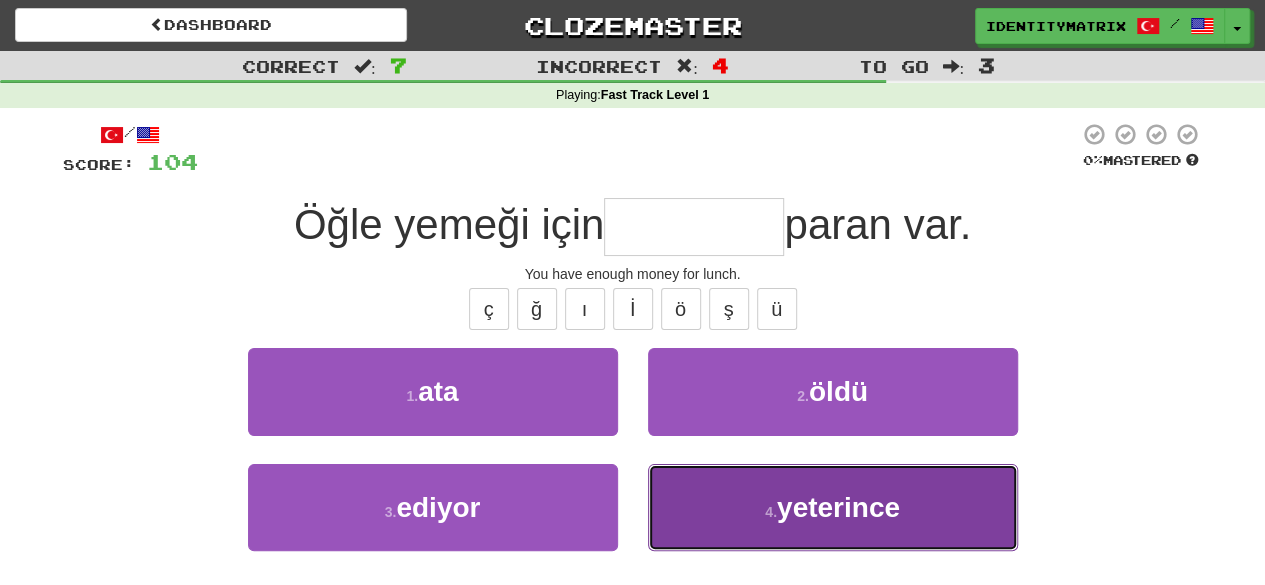 click on "4 ." at bounding box center (771, 512) 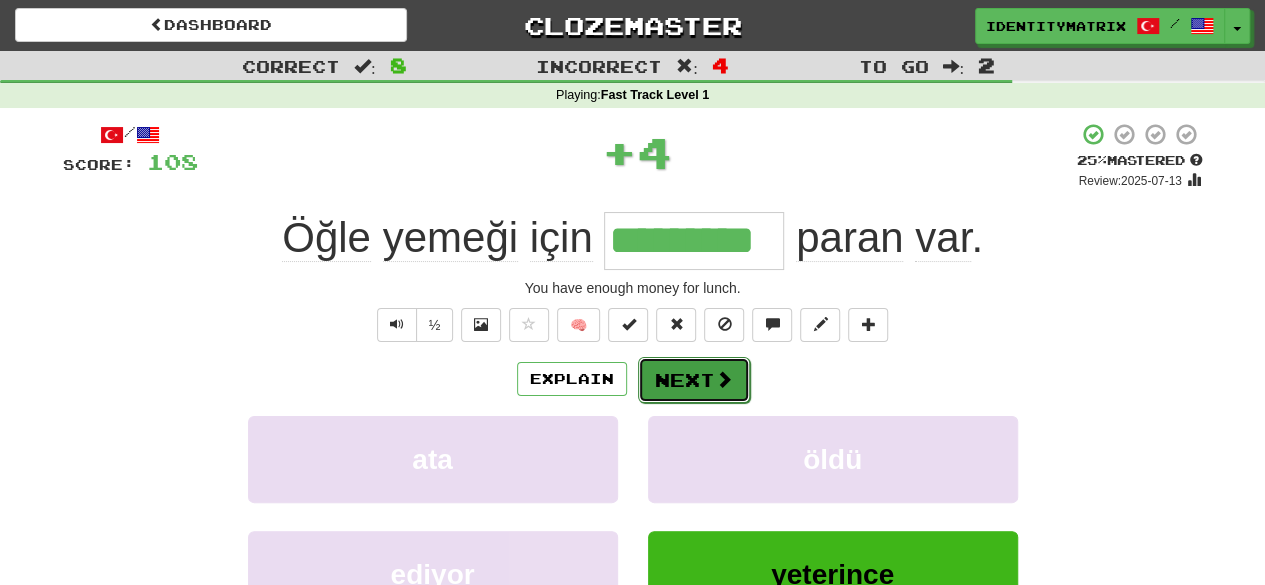 click on "Next" at bounding box center (694, 380) 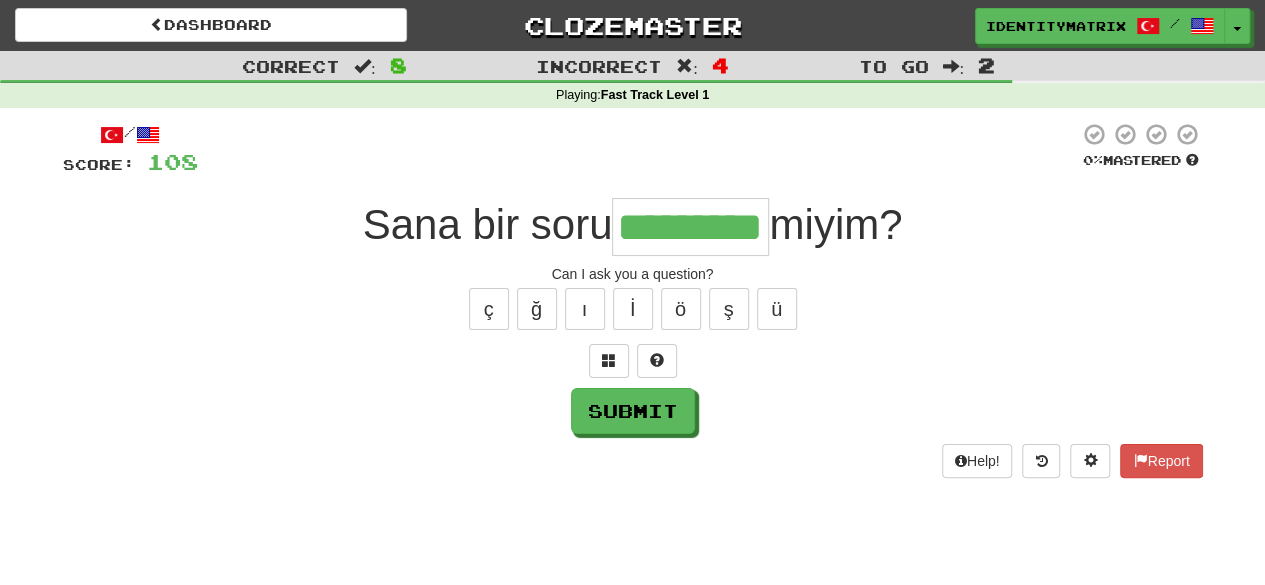 type on "*********" 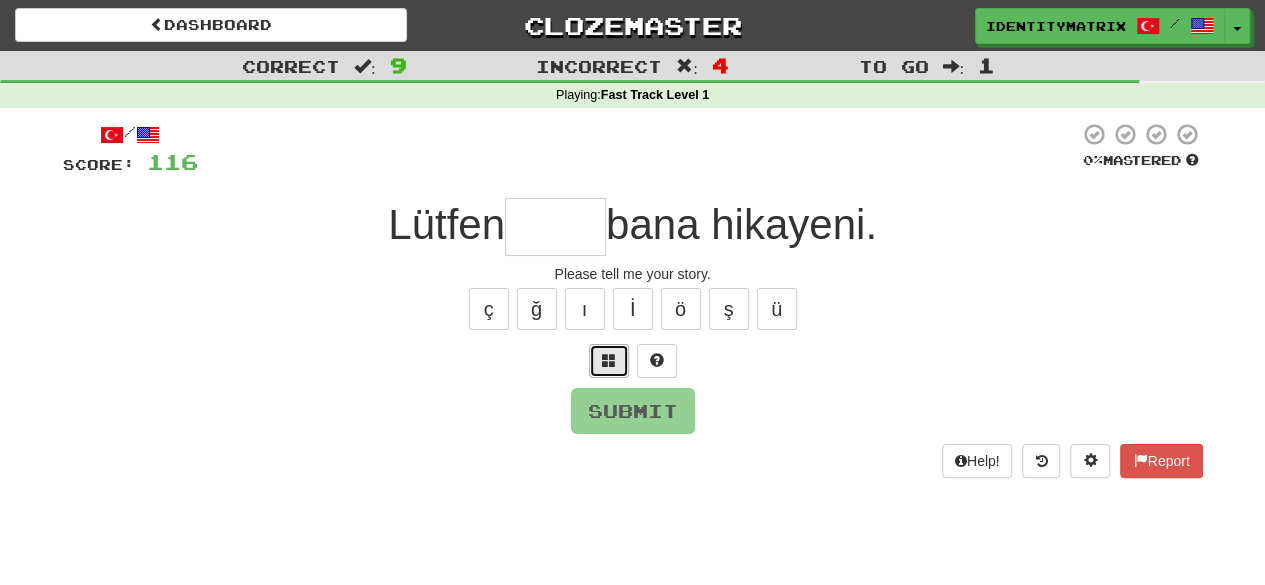 click at bounding box center (609, 360) 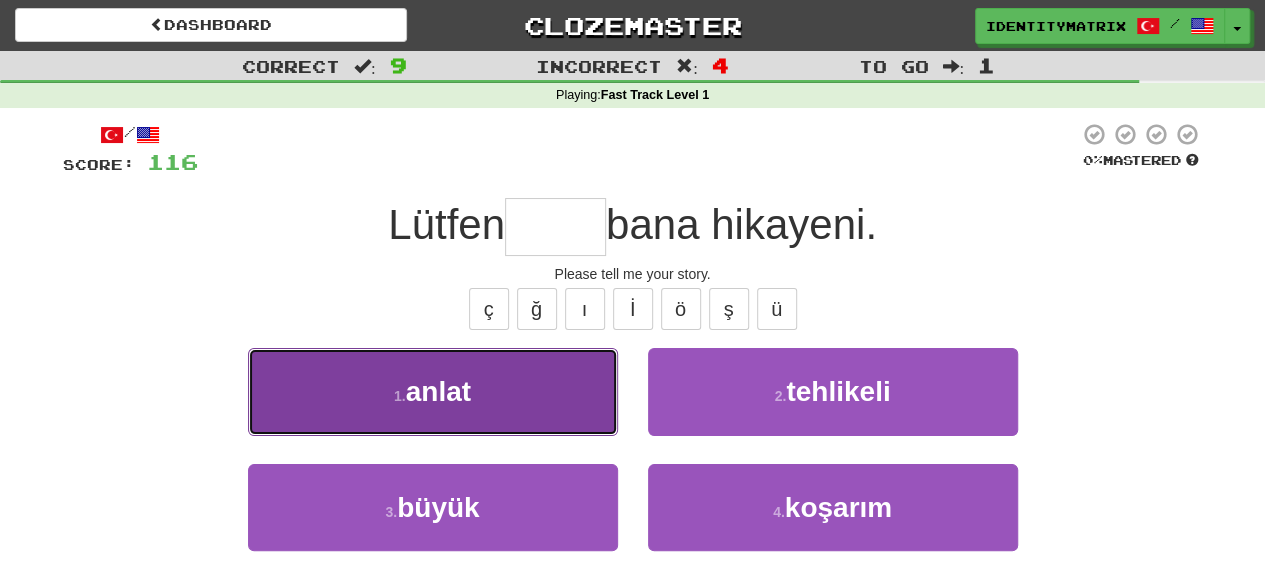 click on "1 .  anlat" at bounding box center (433, 391) 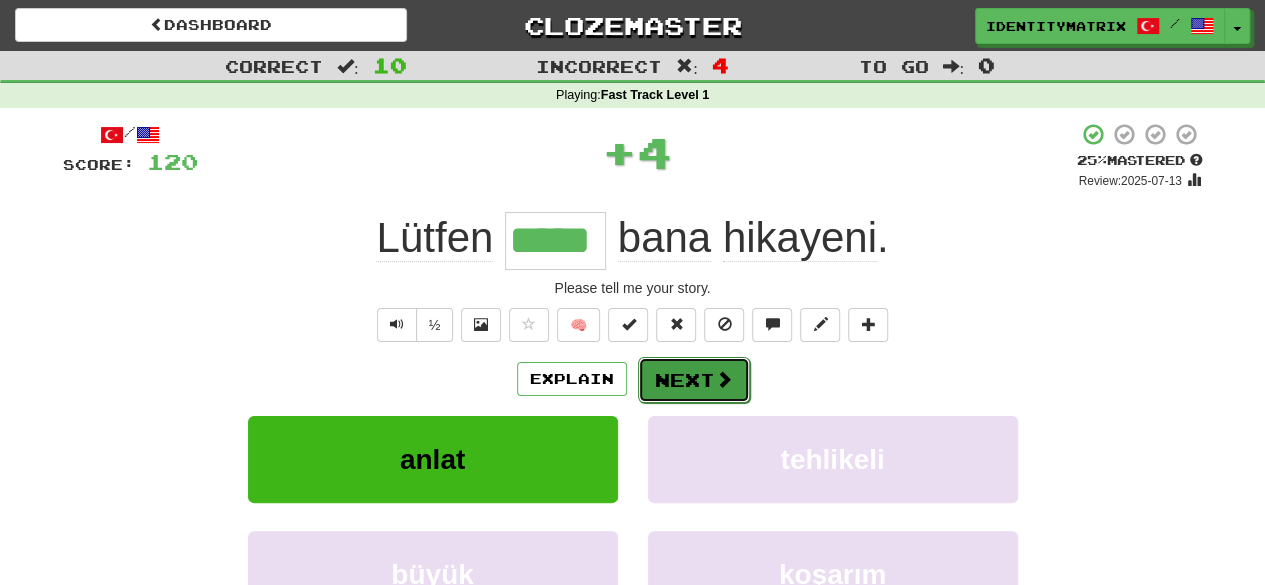 click on "Next" at bounding box center (694, 380) 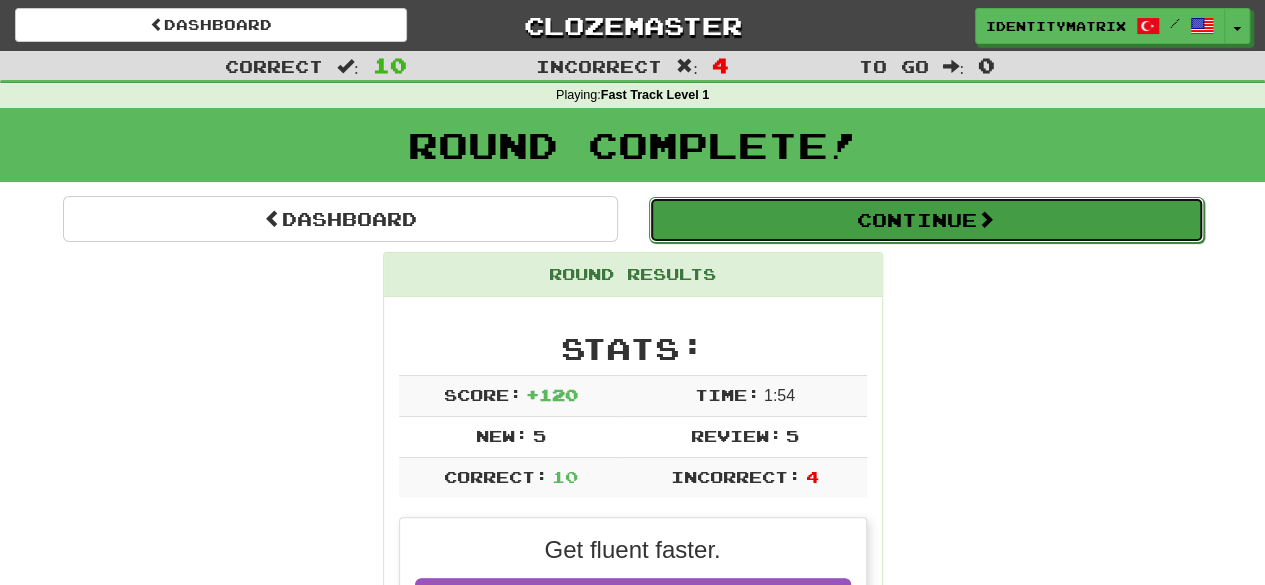 click on "Continue" at bounding box center [926, 220] 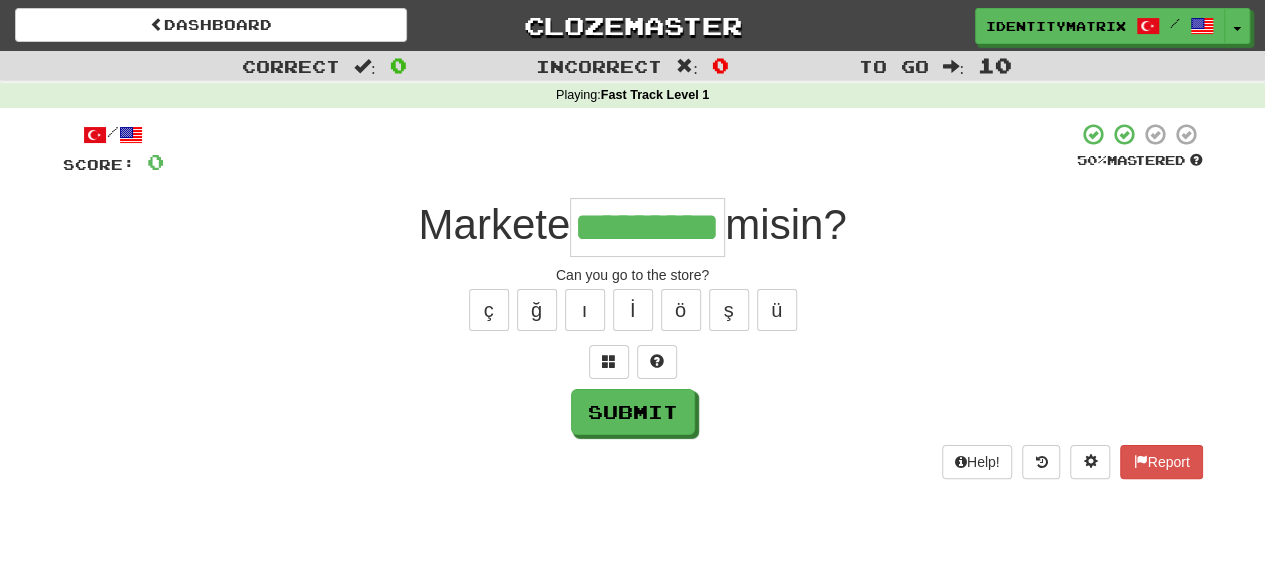 type on "*********" 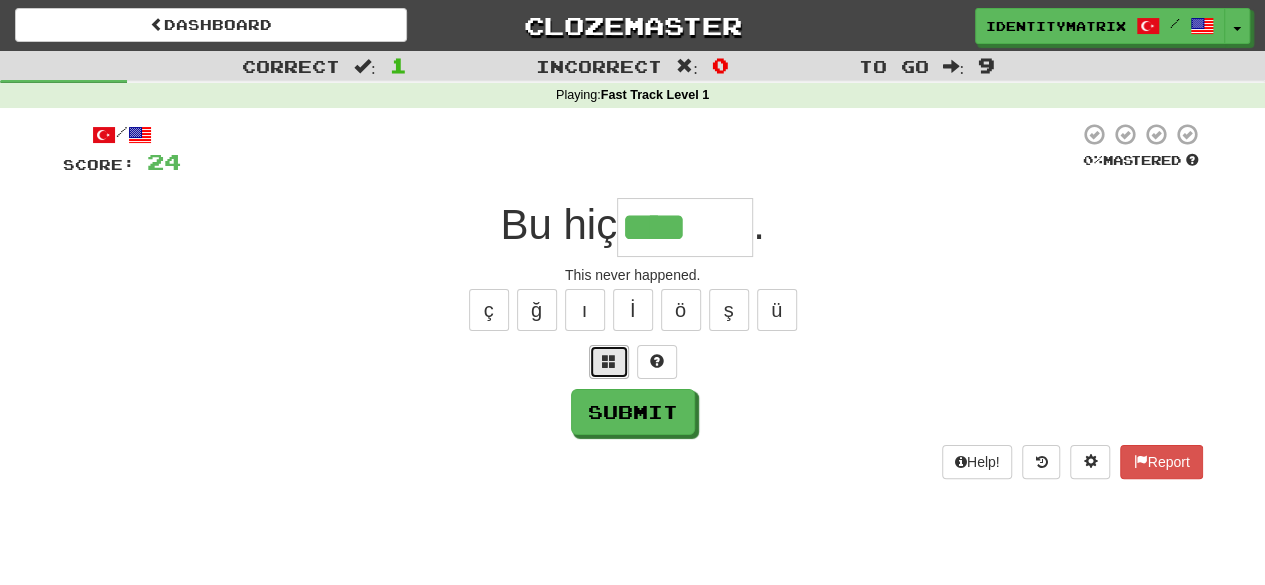click at bounding box center (609, 362) 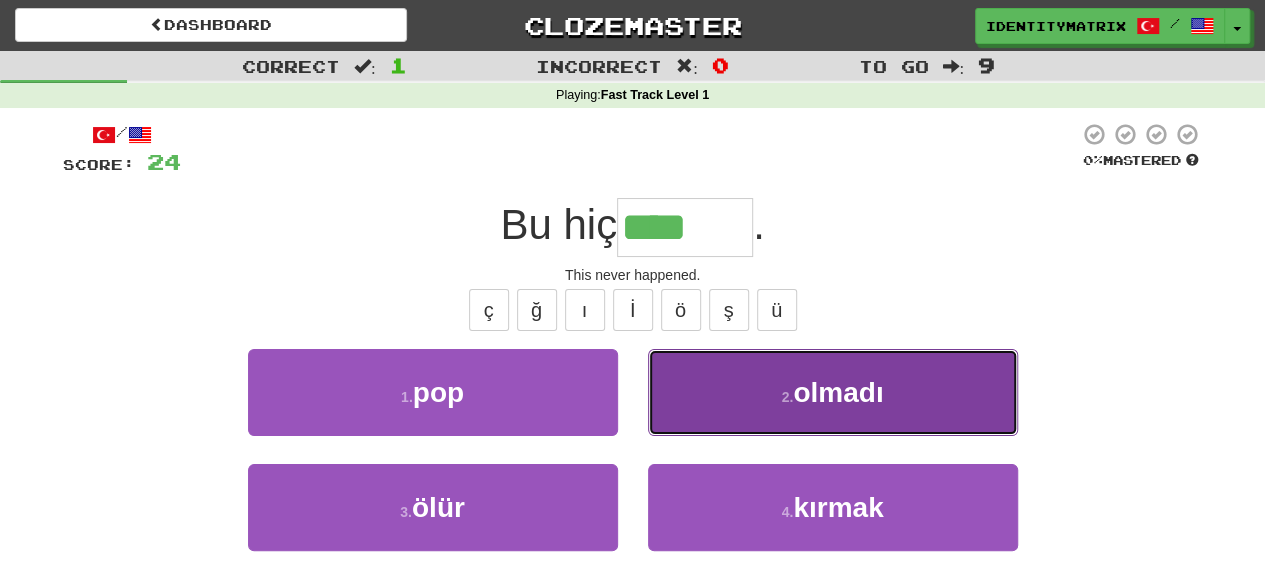 click on "olmadı" at bounding box center [838, 392] 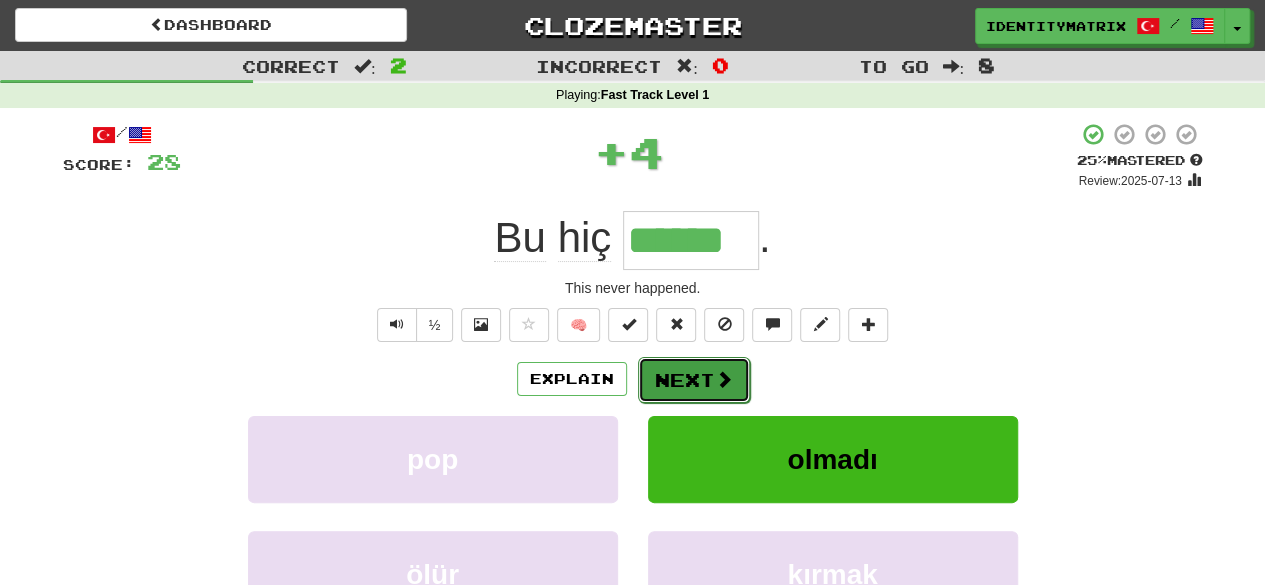 click on "Next" at bounding box center [694, 380] 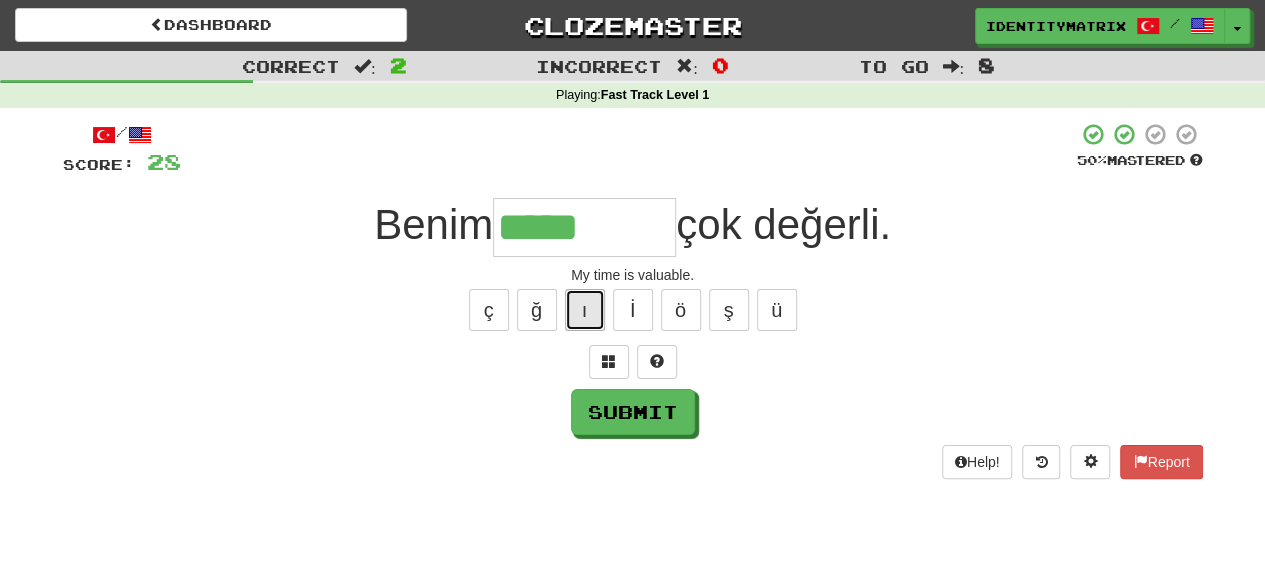 click on "ı" at bounding box center [585, 310] 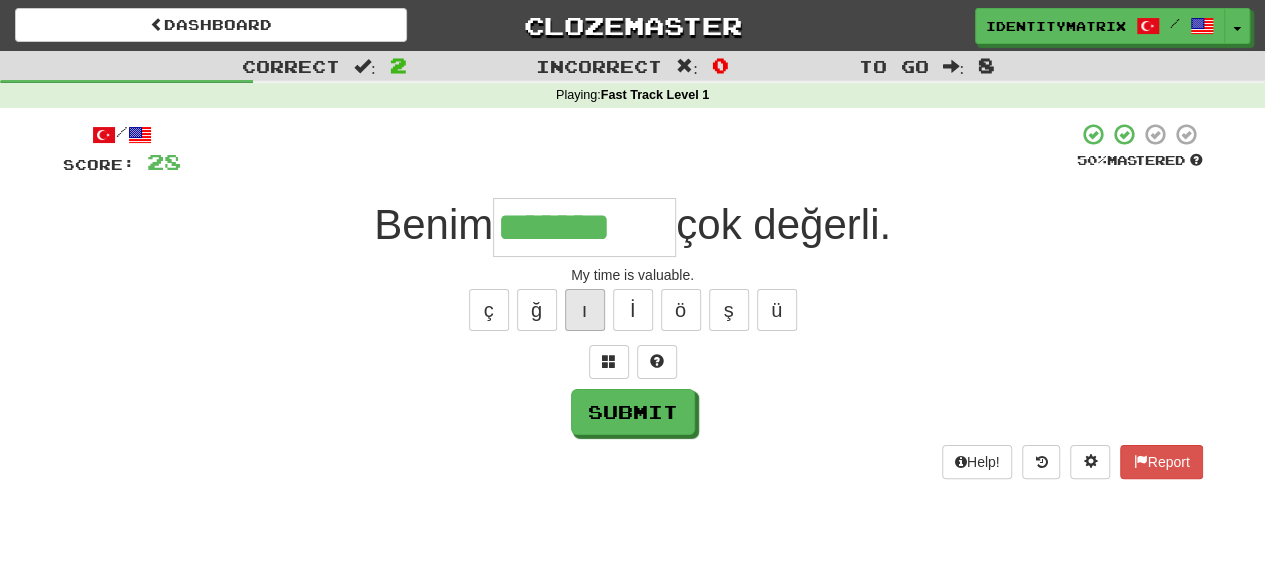 type on "*******" 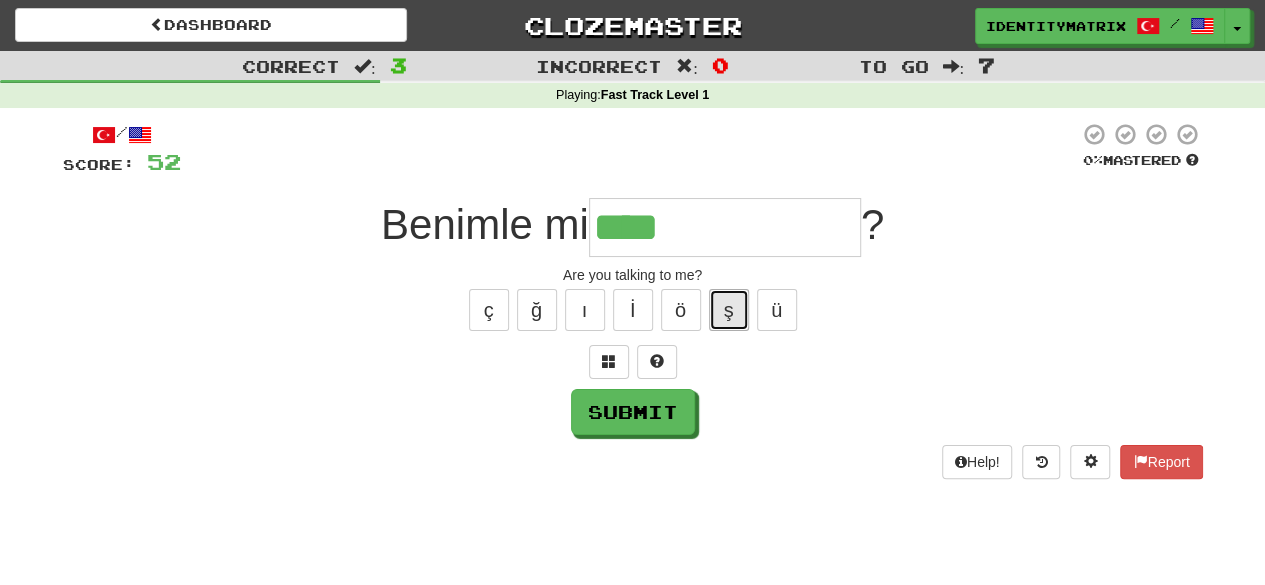 click on "ş" at bounding box center [729, 310] 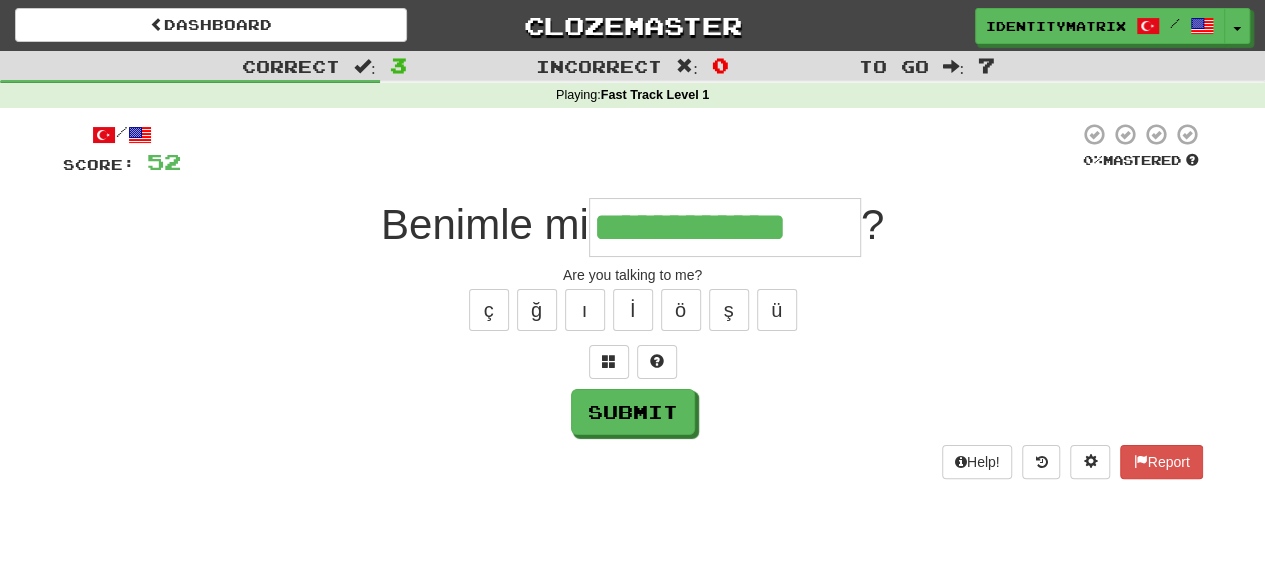 type on "**********" 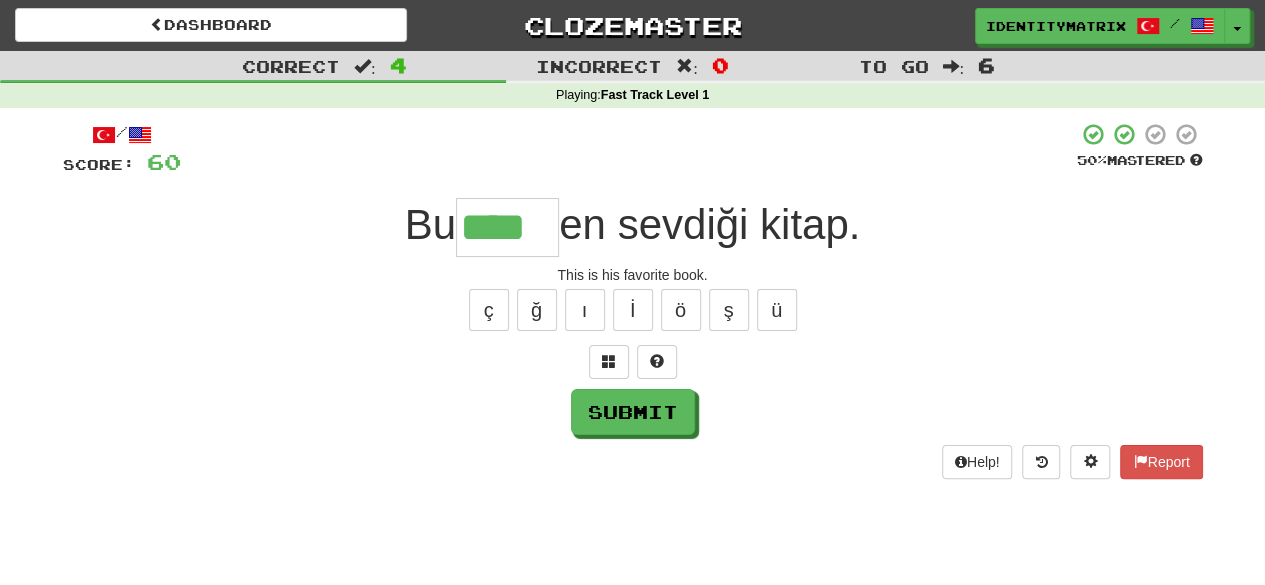 type on "****" 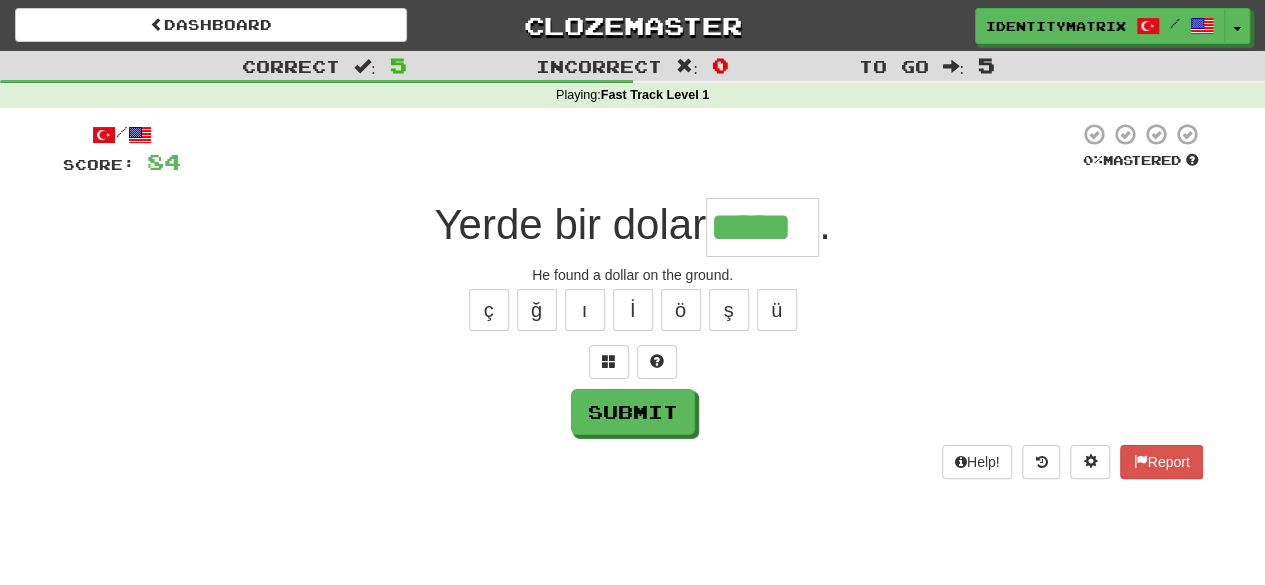 type on "*****" 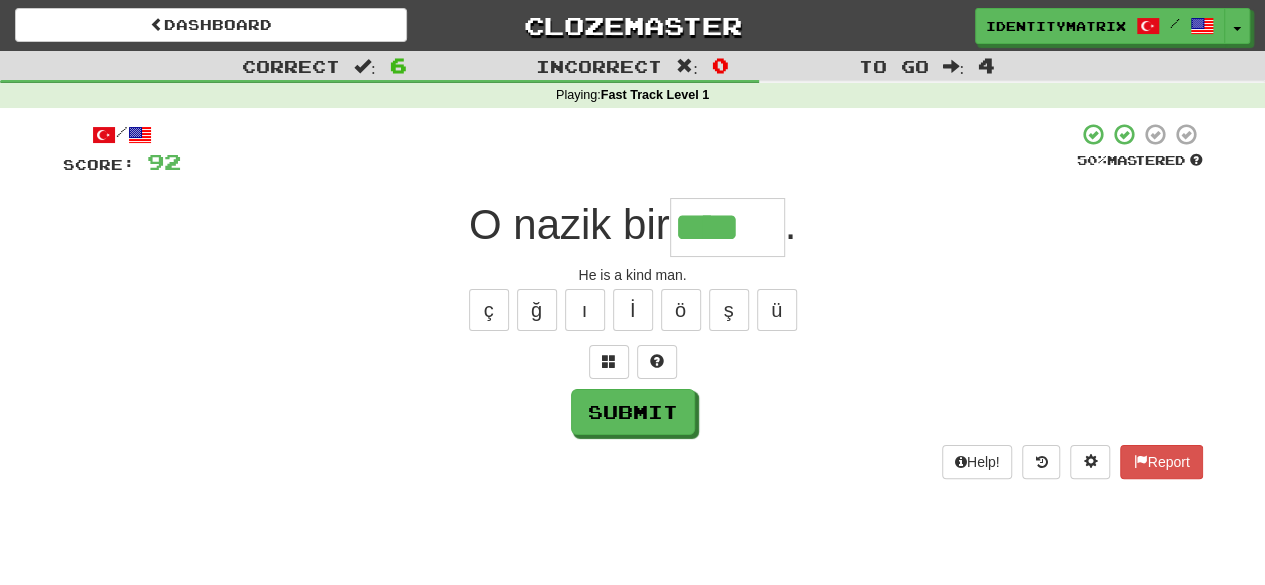 type on "****" 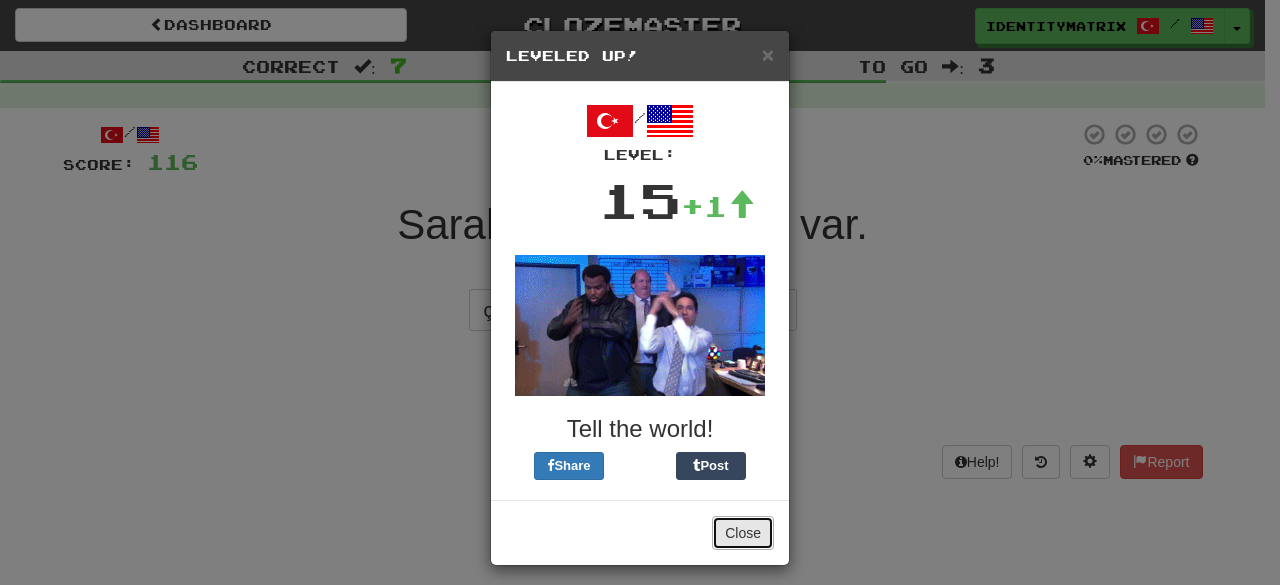 click on "Close" at bounding box center (743, 533) 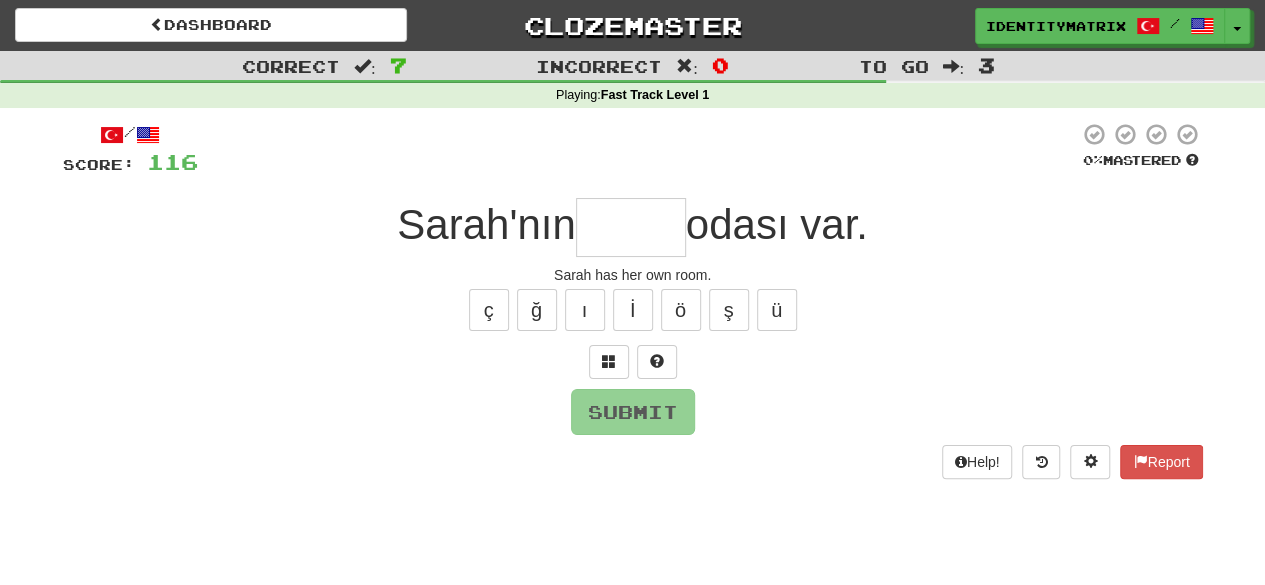 click at bounding box center (631, 227) 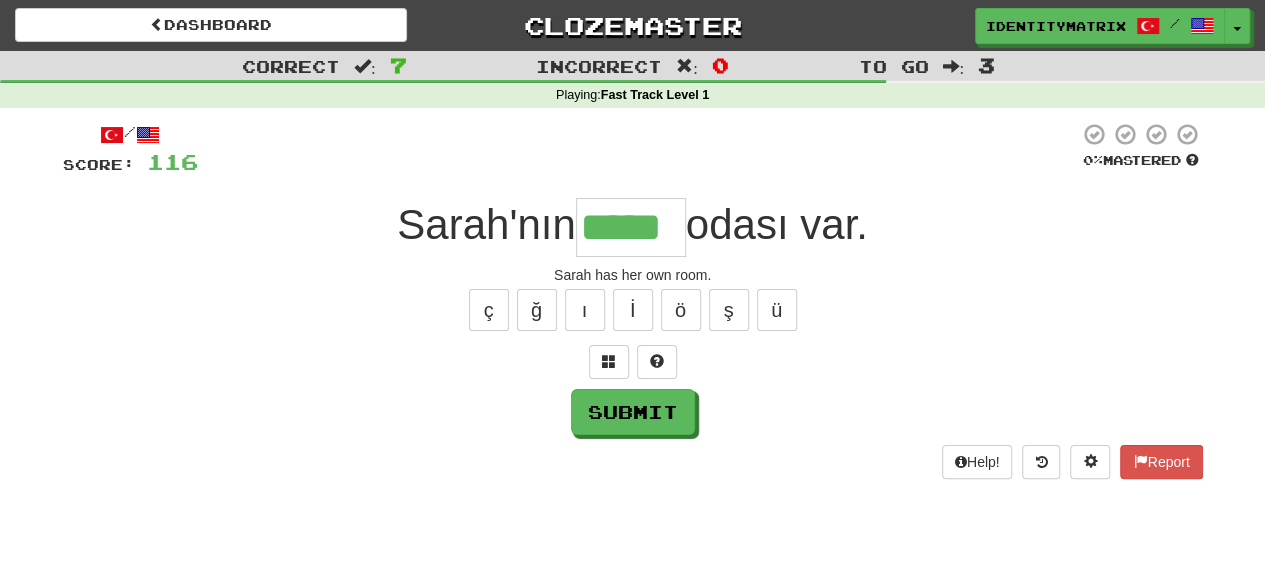 type on "*****" 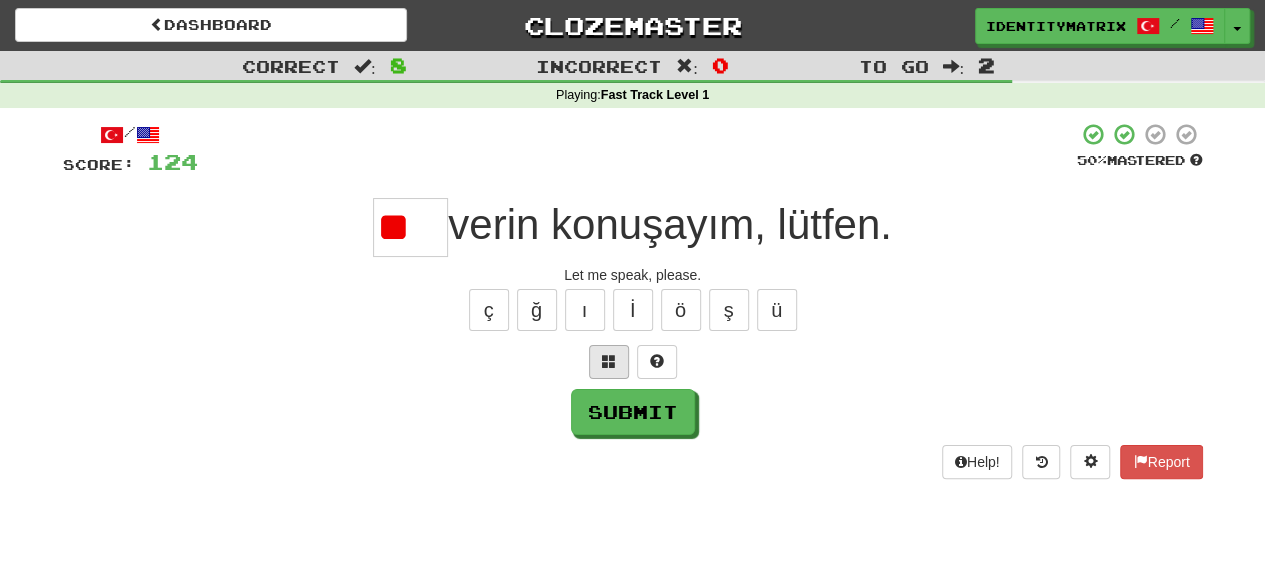 type on "*" 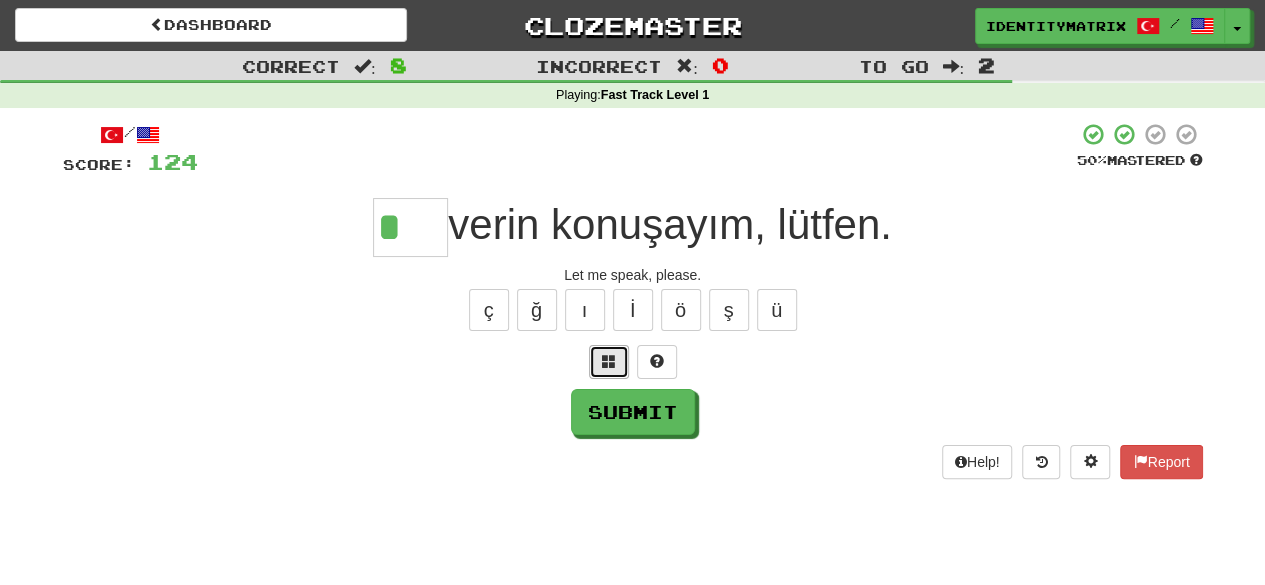 click at bounding box center [609, 361] 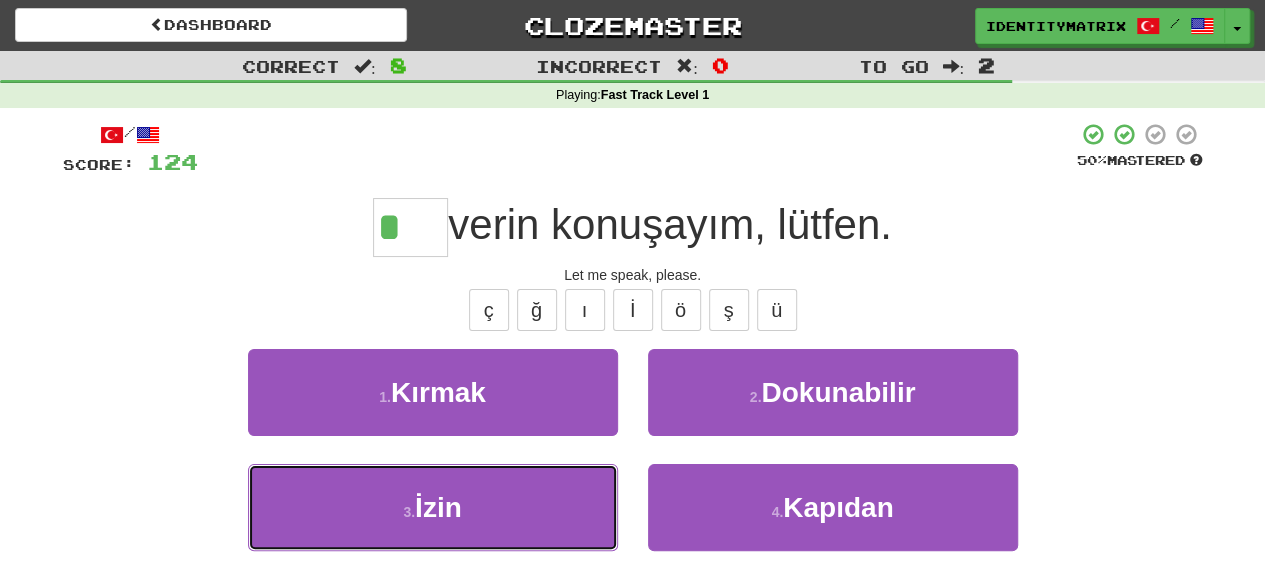 drag, startPoint x: 513, startPoint y: 497, endPoint x: 659, endPoint y: 270, distance: 269.89813 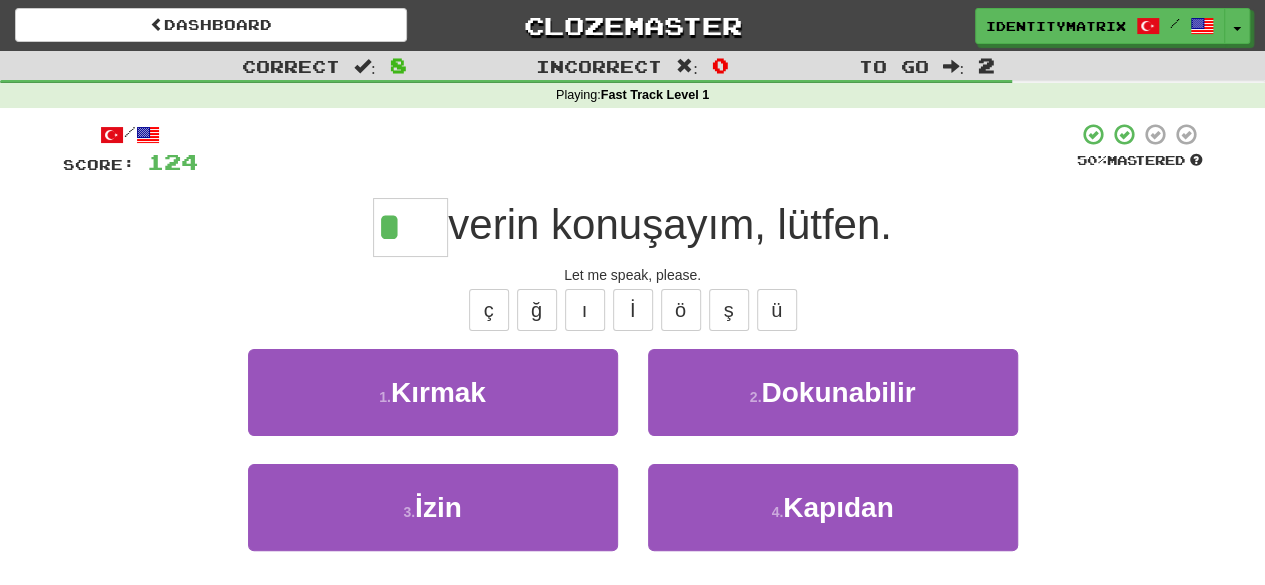 click on "*" at bounding box center (410, 227) 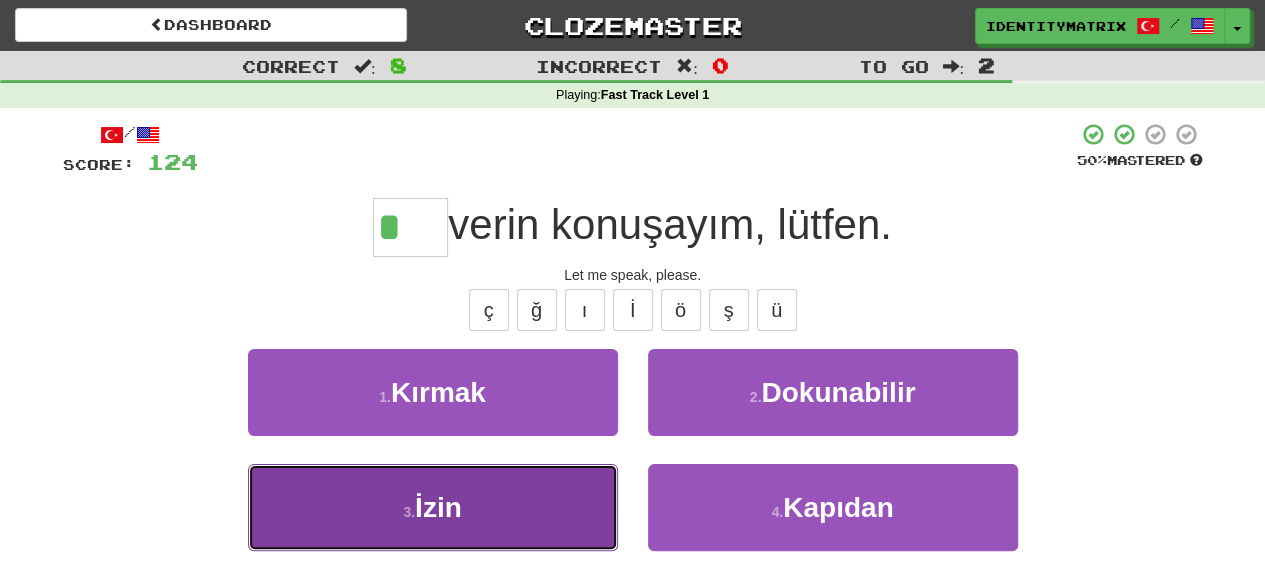 click on "3 .  İzin" at bounding box center [433, 507] 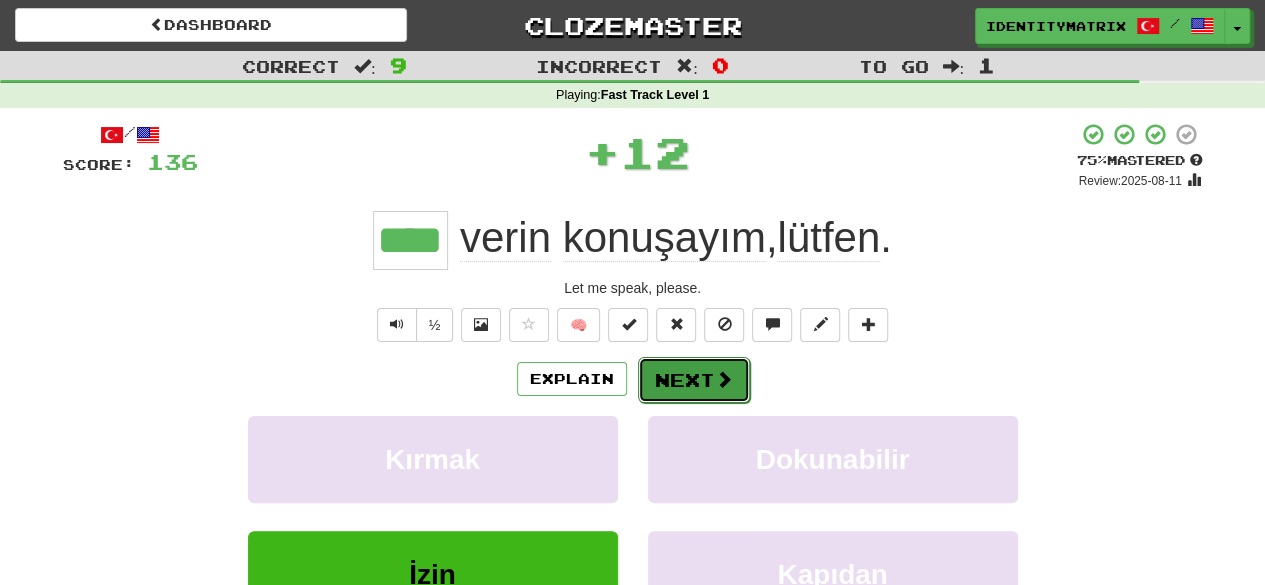 click on "Next" at bounding box center [694, 380] 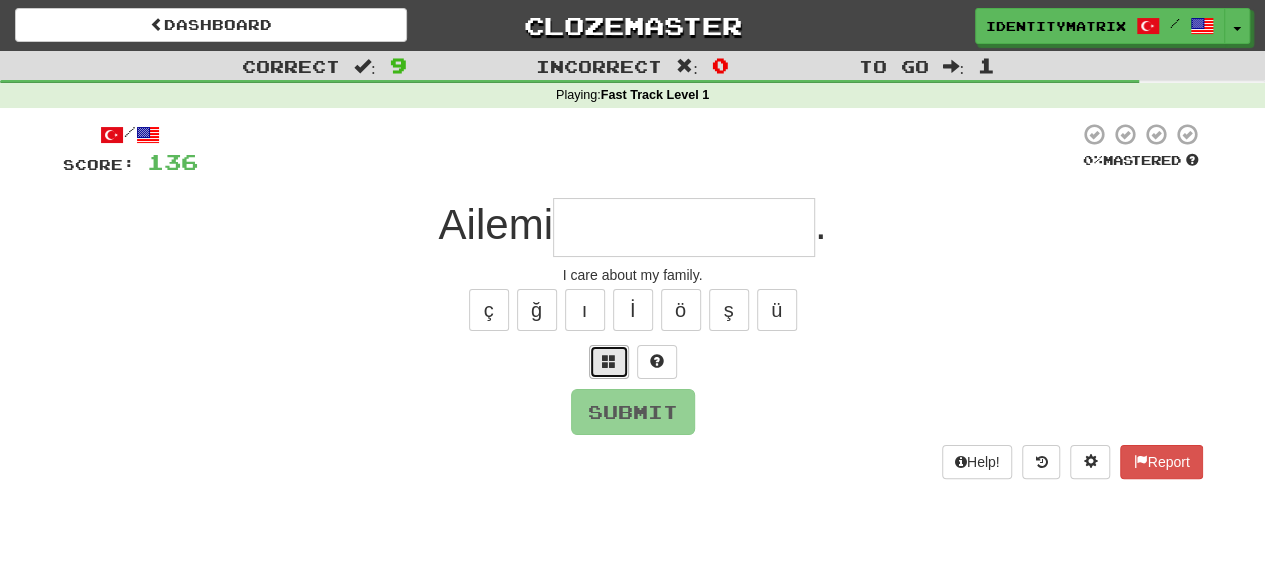 click at bounding box center [609, 361] 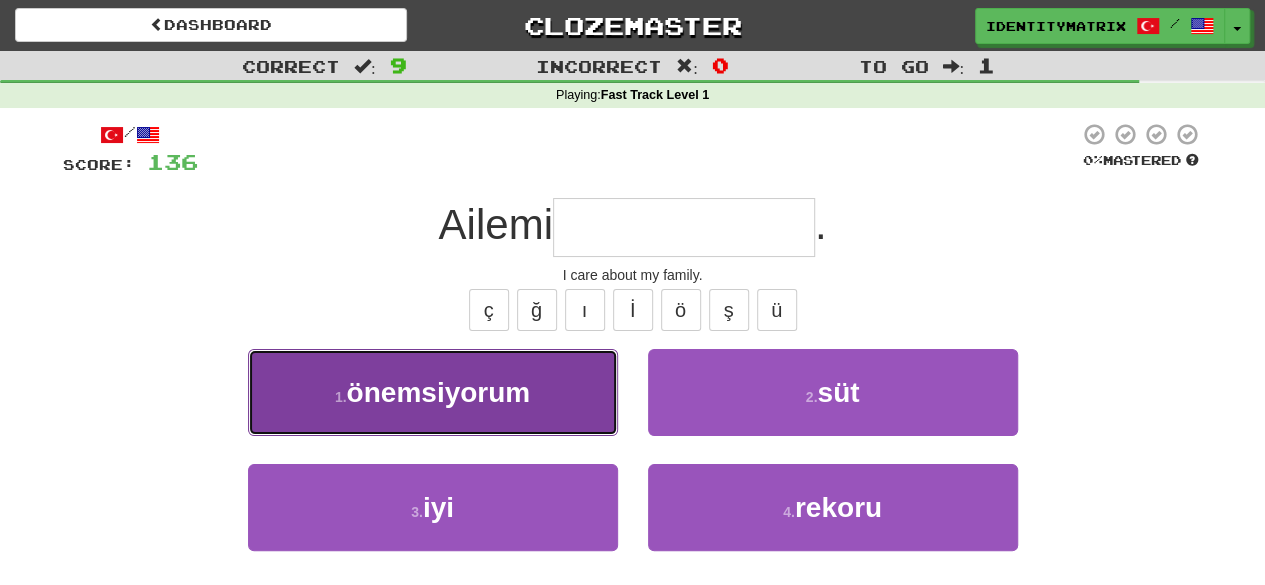 click on "1 .  önemsiyorum" at bounding box center [433, 392] 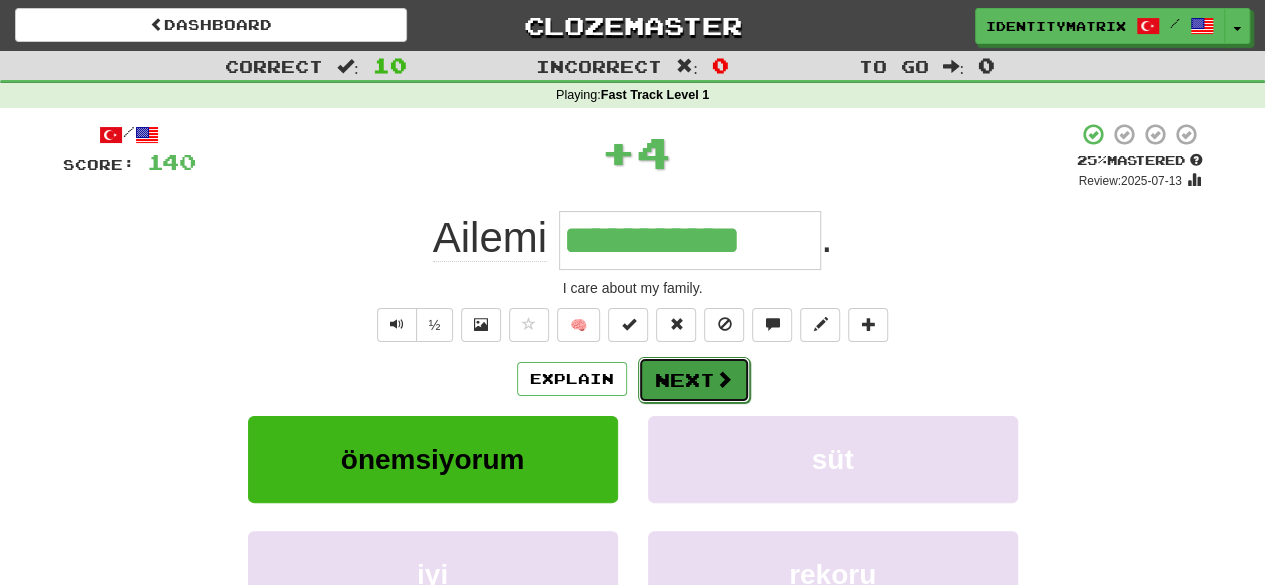click on "Next" at bounding box center [694, 380] 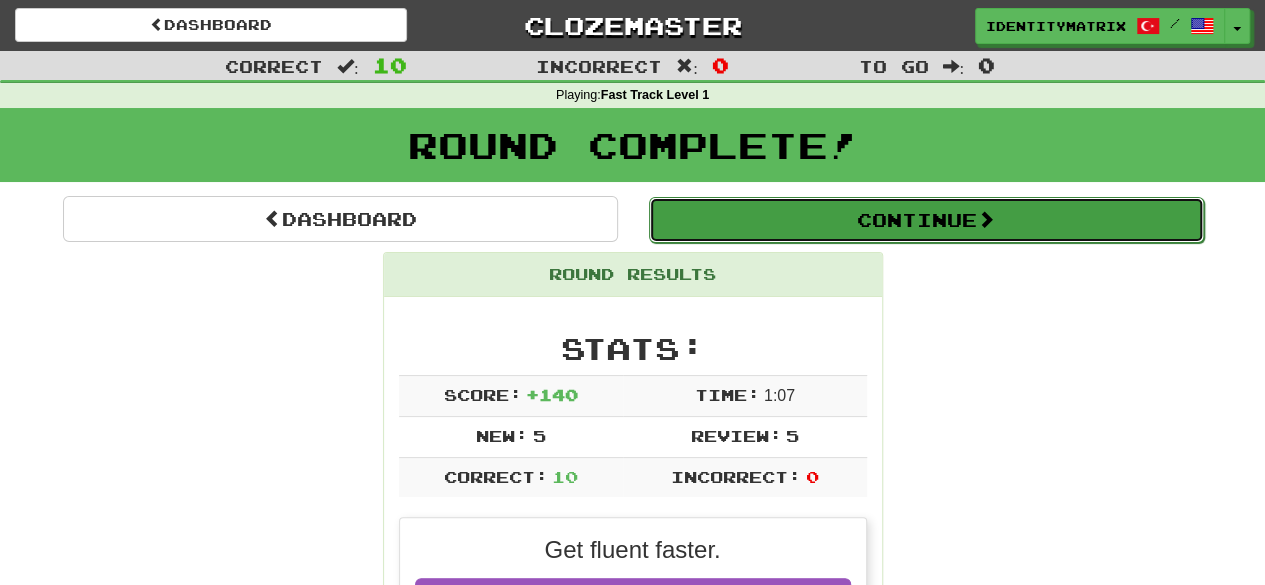 click on "Continue" at bounding box center [926, 220] 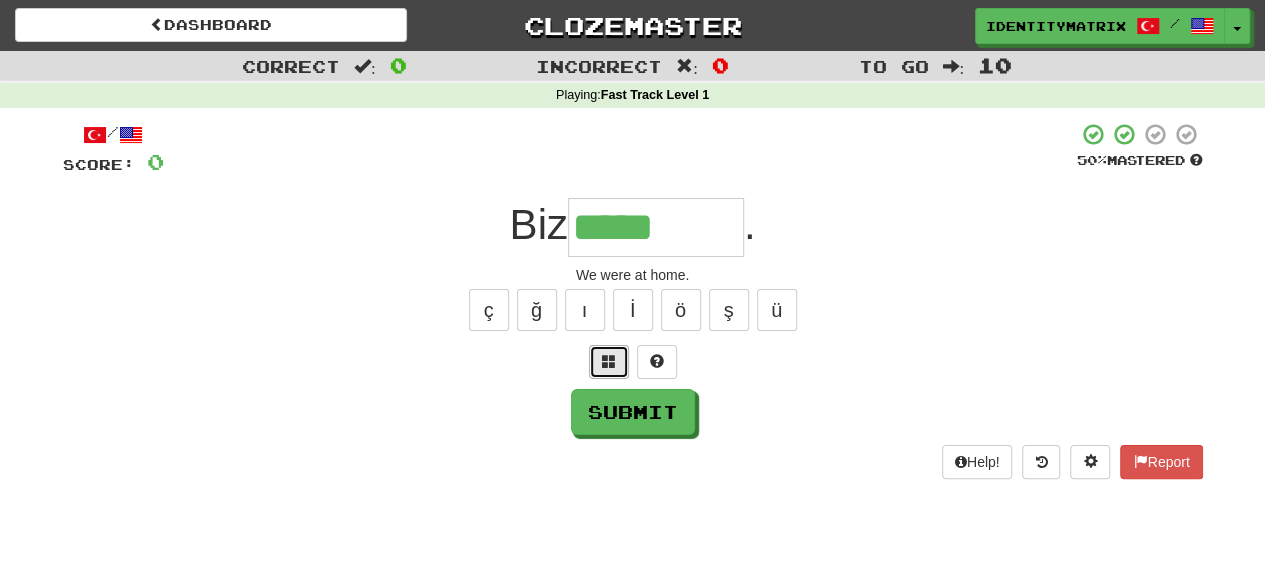 click at bounding box center [609, 361] 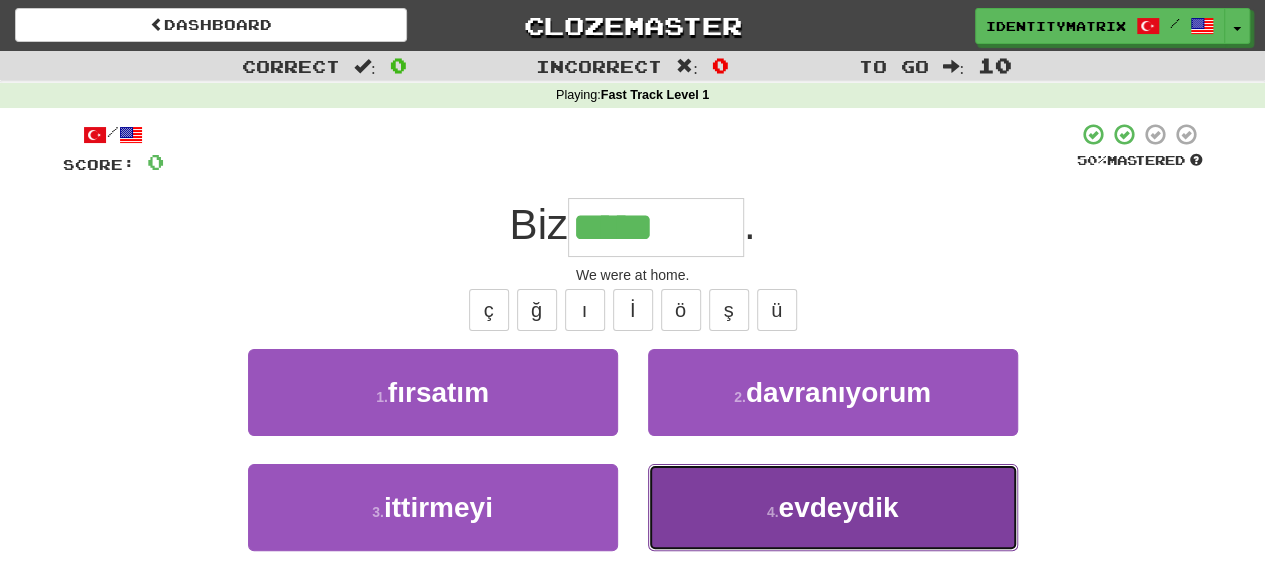 click on "4 .  evdeydik" at bounding box center [833, 507] 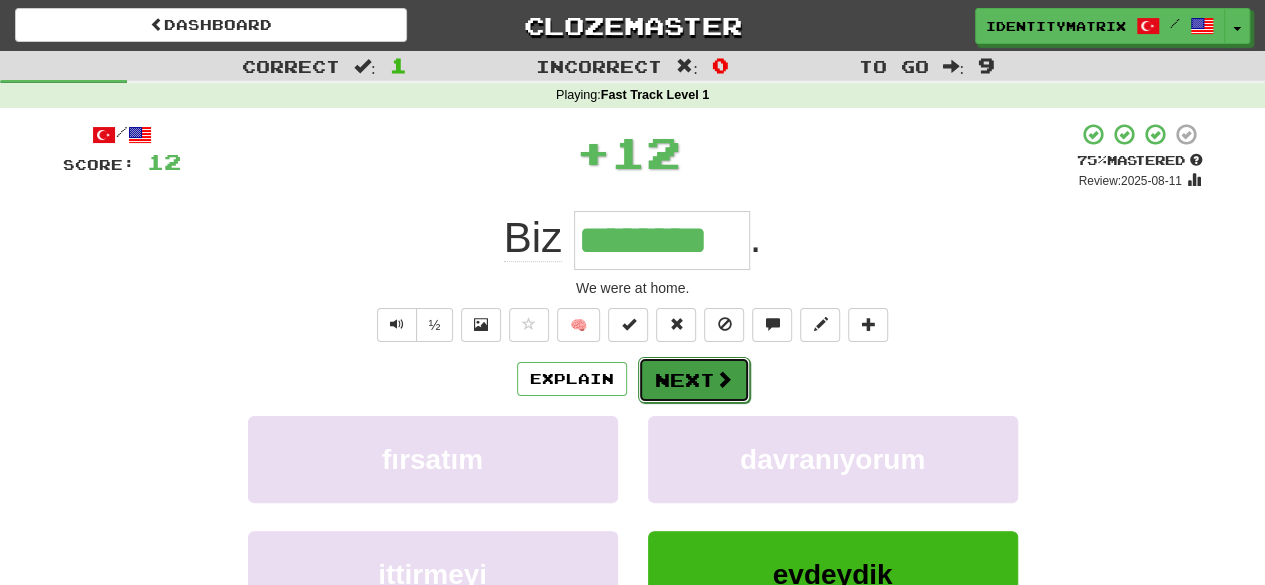 click on "Next" at bounding box center [694, 380] 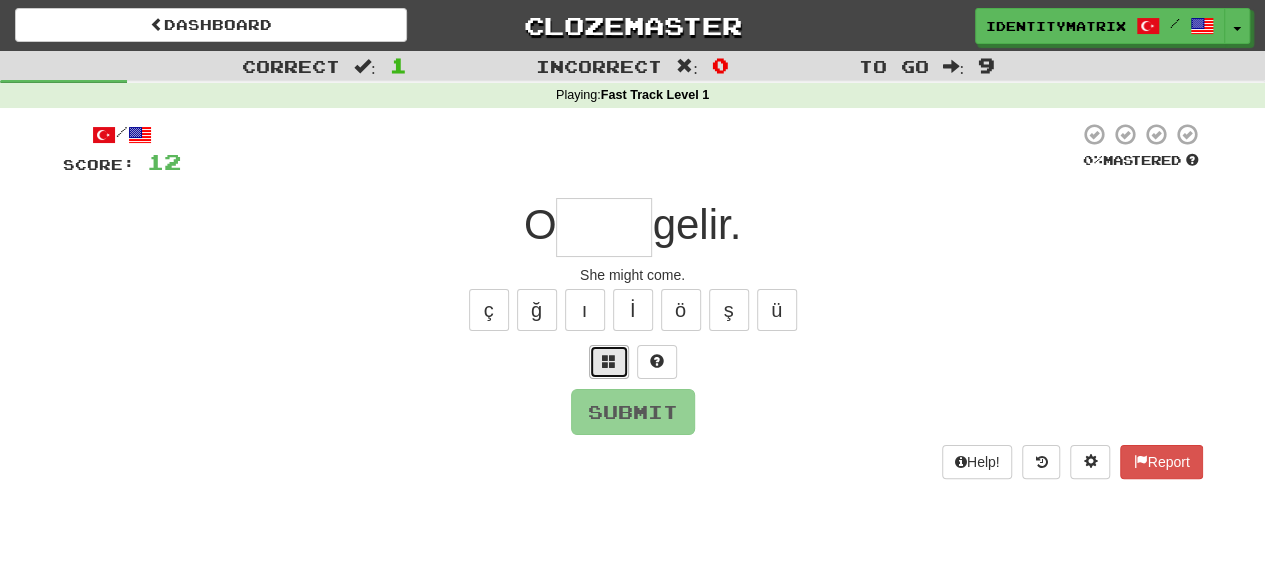 click at bounding box center (609, 361) 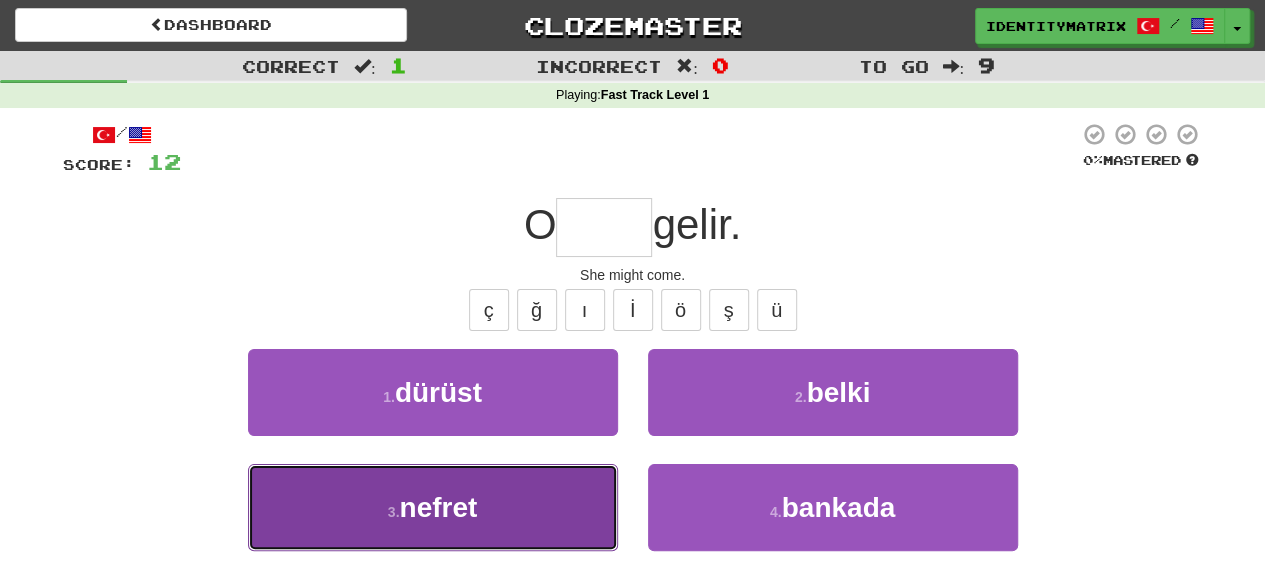 click on "3 .  nefret" at bounding box center [433, 507] 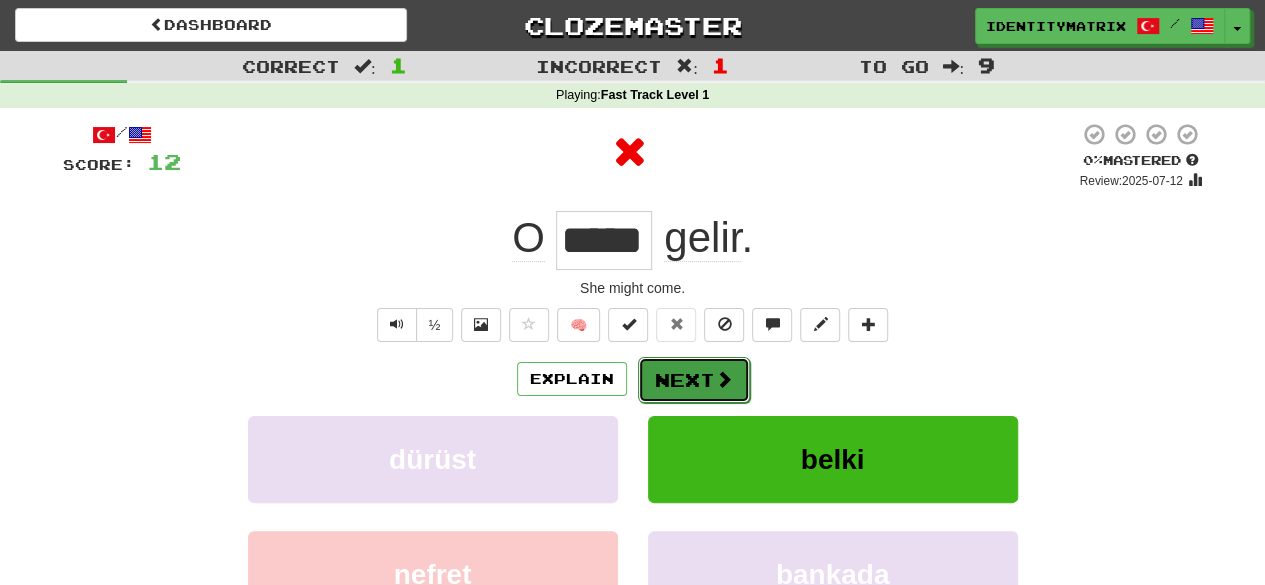 click on "Next" at bounding box center [694, 380] 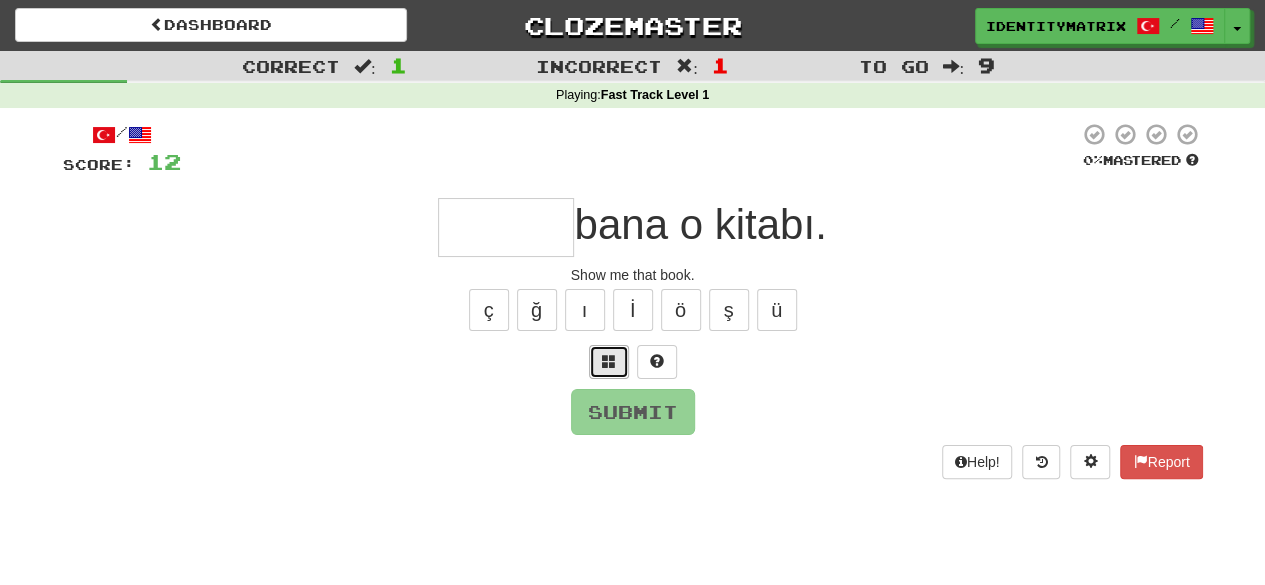 click at bounding box center [609, 362] 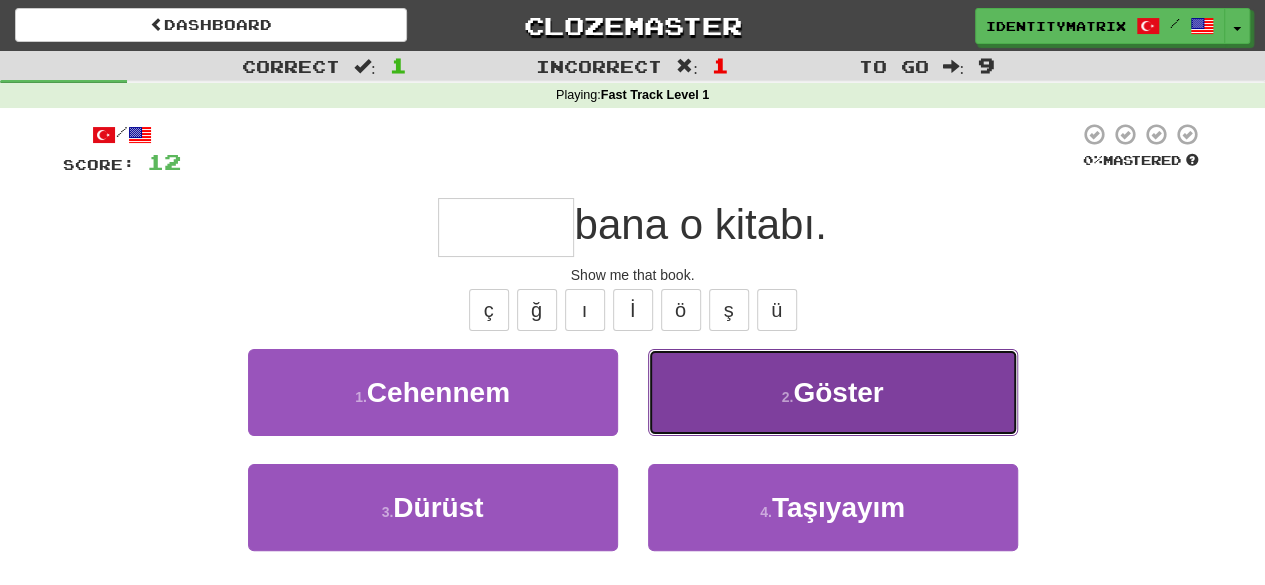 click on "2 .  Göster" at bounding box center [833, 392] 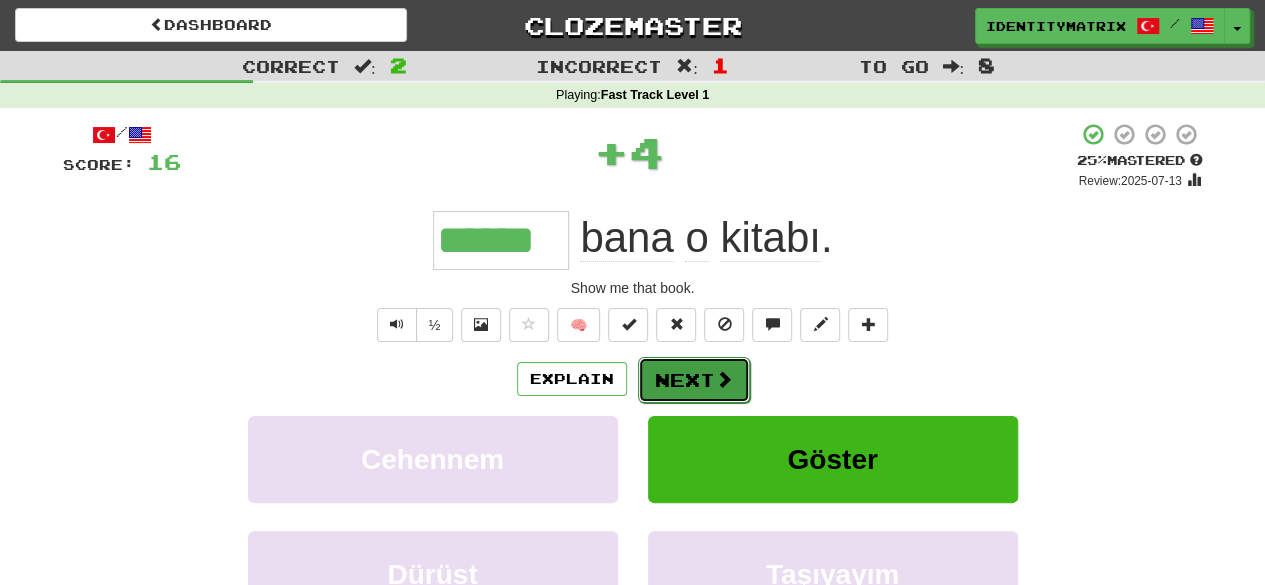 click on "Next" at bounding box center [694, 380] 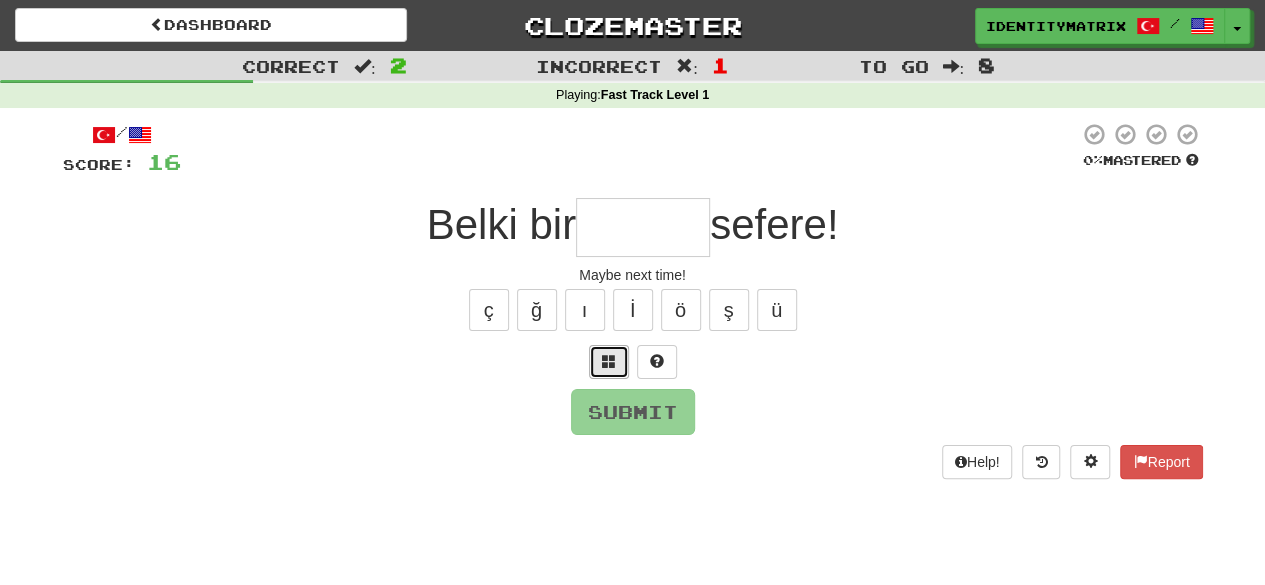 click at bounding box center (609, 361) 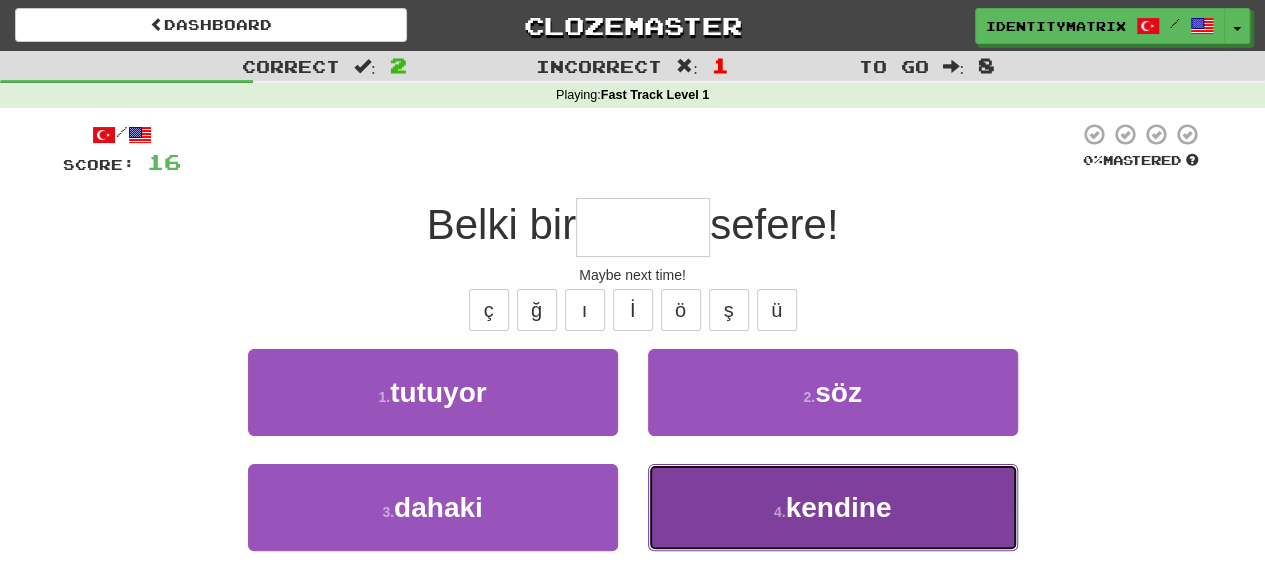 click on "4 .  kendine" at bounding box center [833, 507] 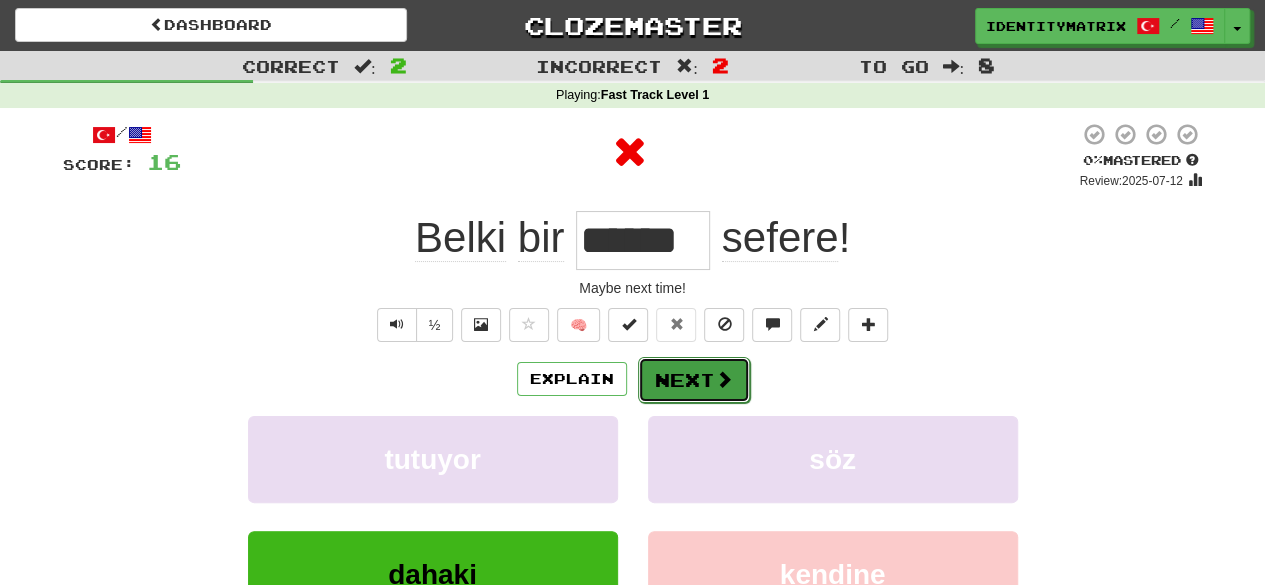 click on "Next" at bounding box center (694, 380) 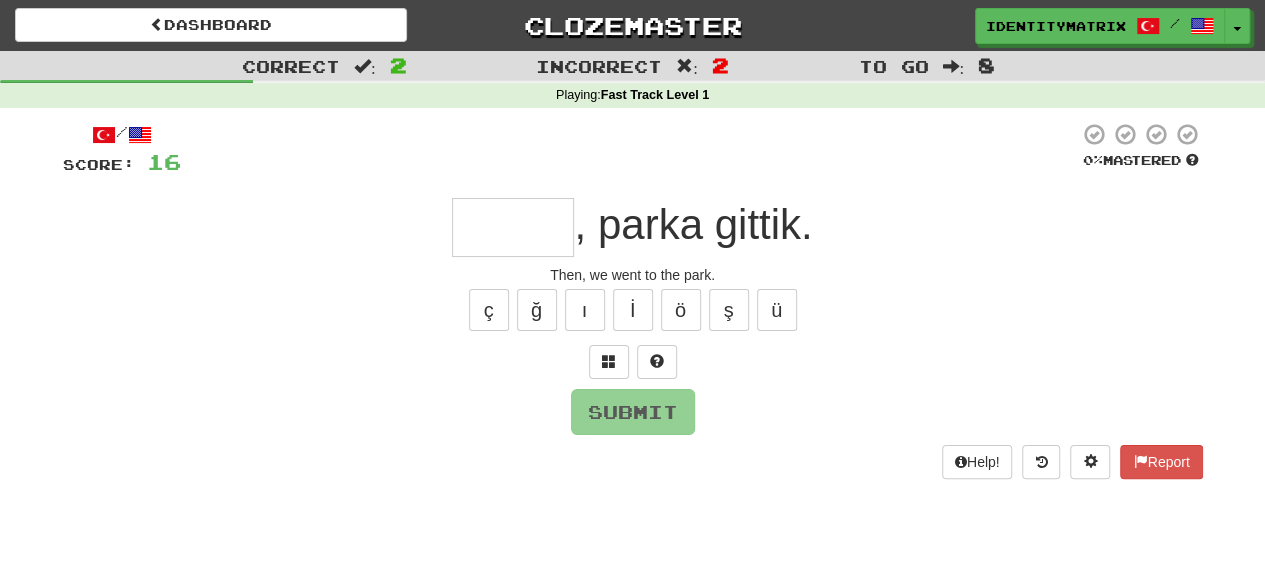 click on "/  Score:   16 0 %  Mastered , parka gittik. Then, we went to the park. ç ğ ı İ ö ş ü Submit  Help!  Report" at bounding box center (633, 300) 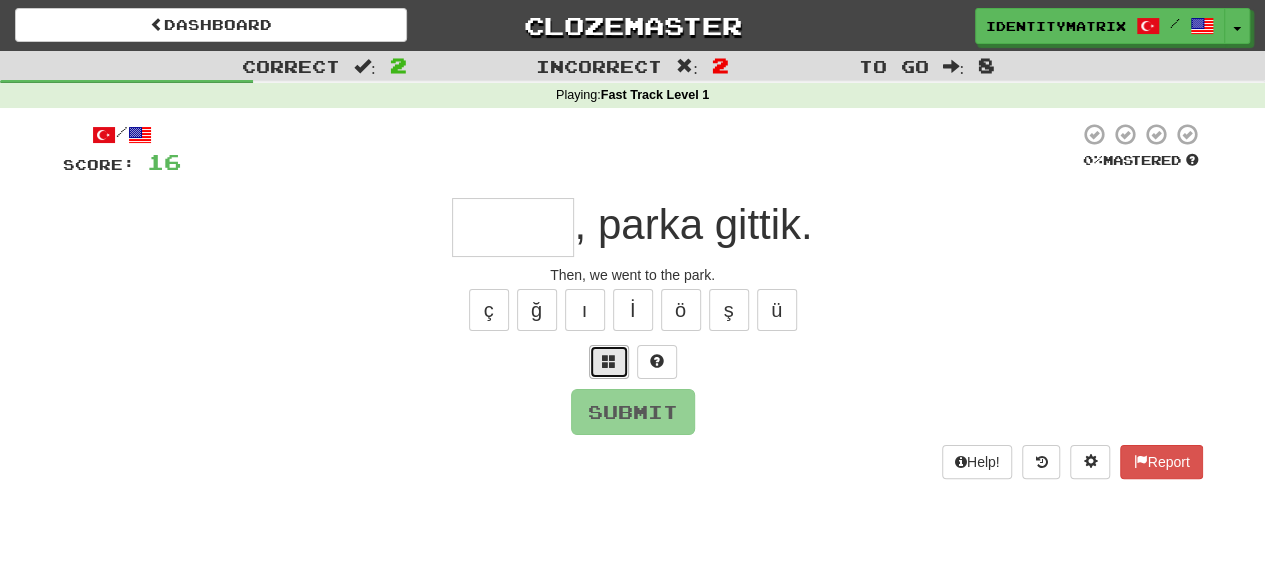 click at bounding box center [609, 361] 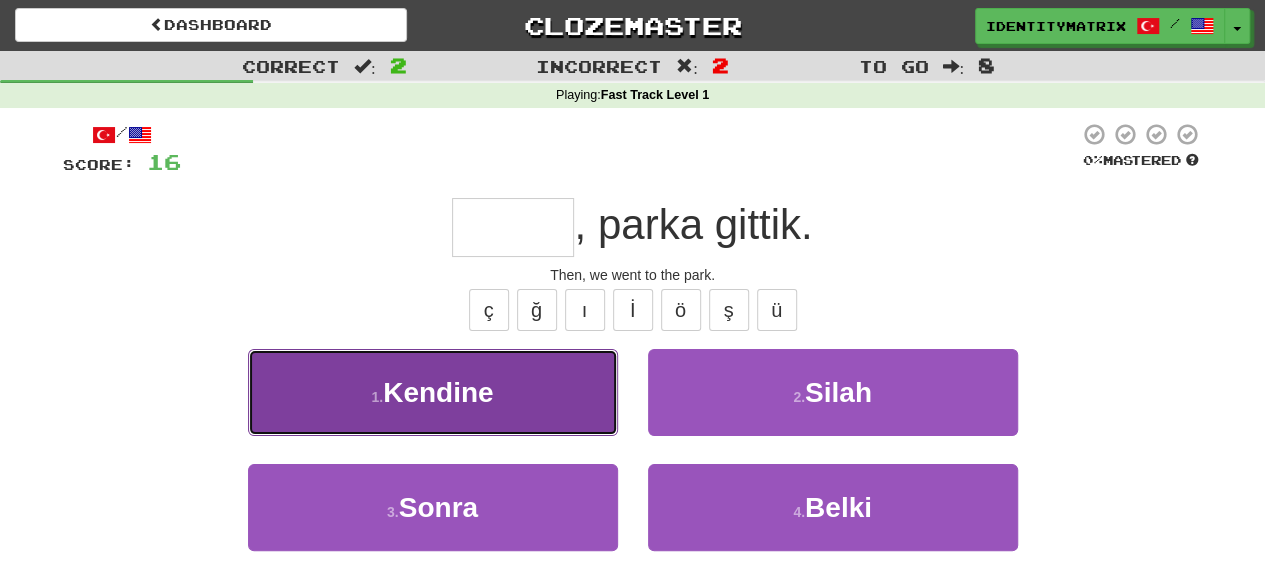 click on "1 .  Kendine" at bounding box center [433, 392] 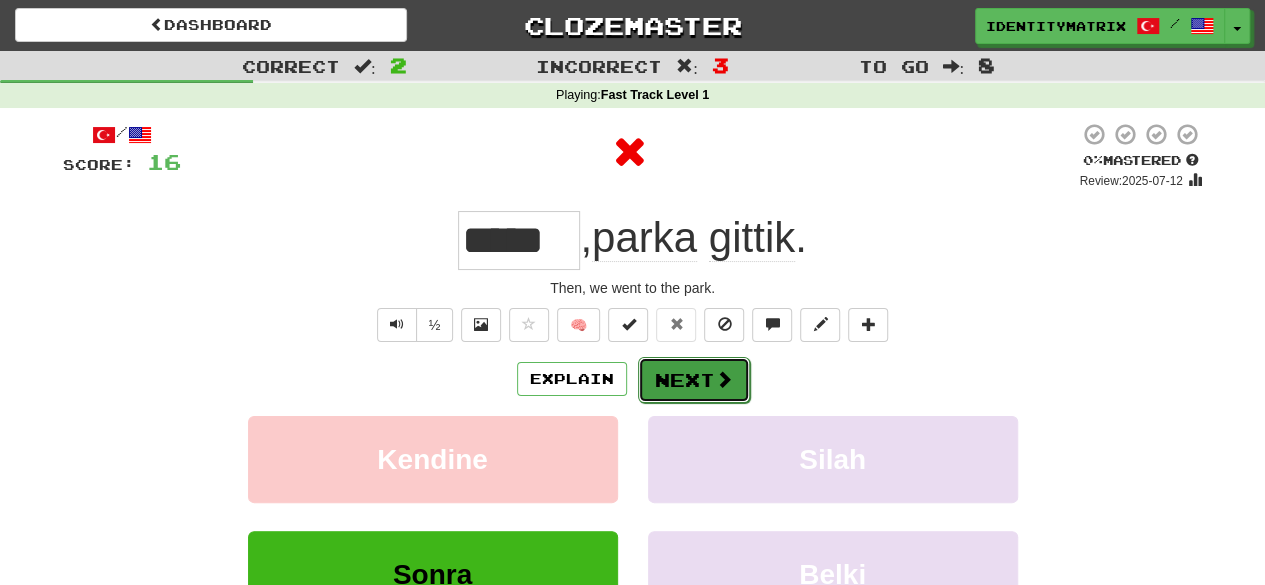 click on "Next" at bounding box center (694, 380) 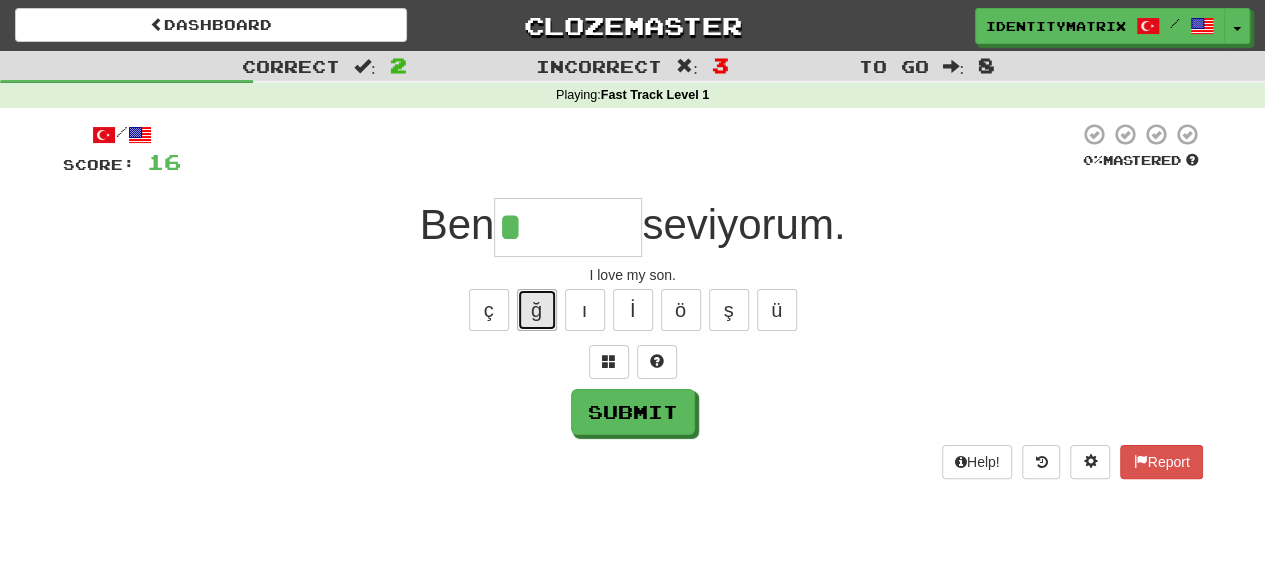 click on "ğ" at bounding box center (537, 310) 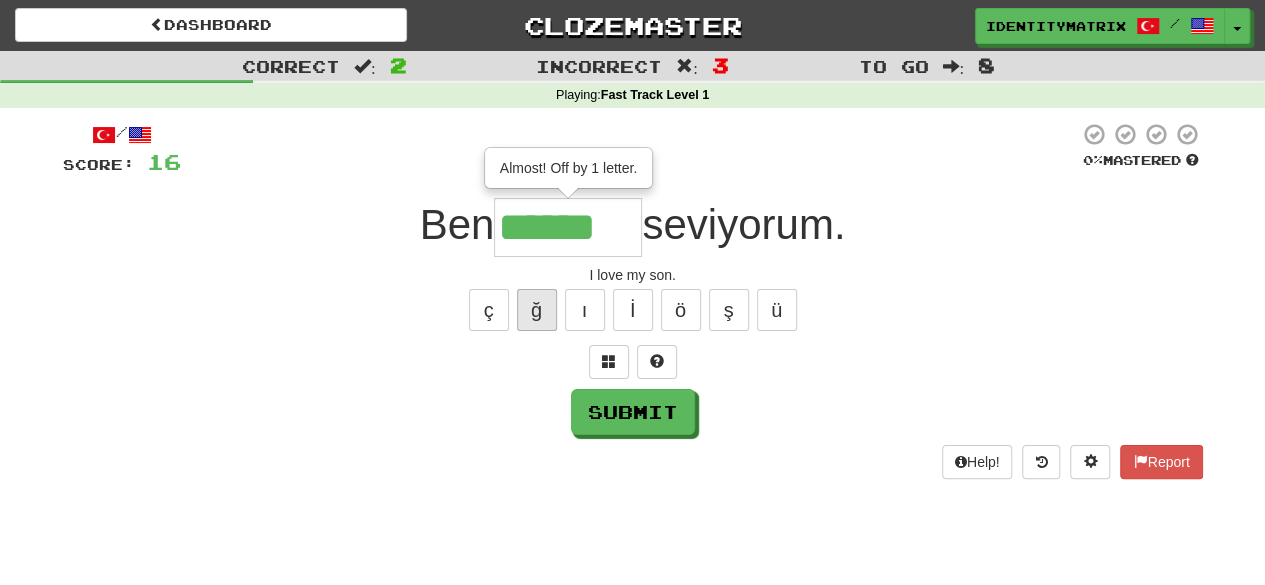 type on "******" 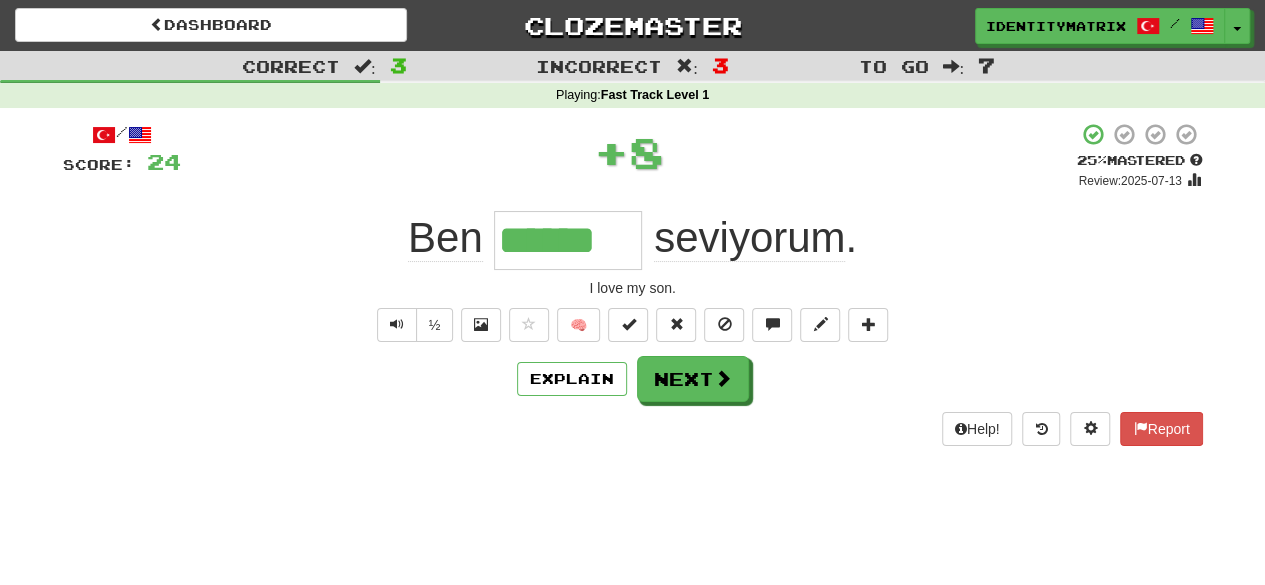 type 